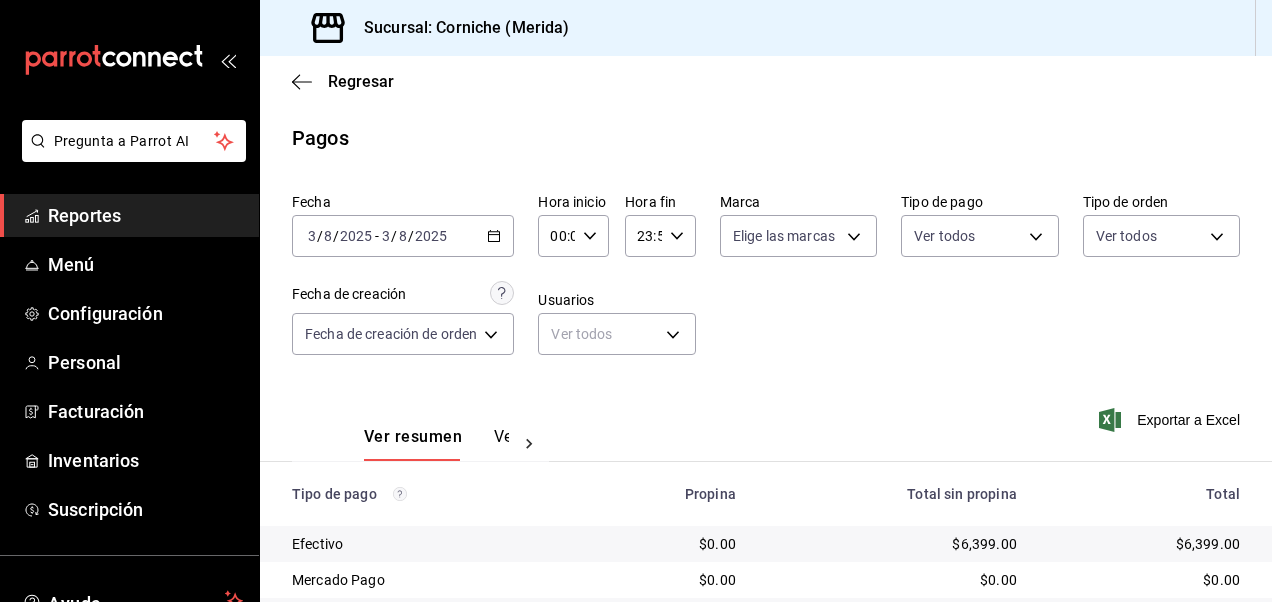 scroll, scrollTop: 0, scrollLeft: 0, axis: both 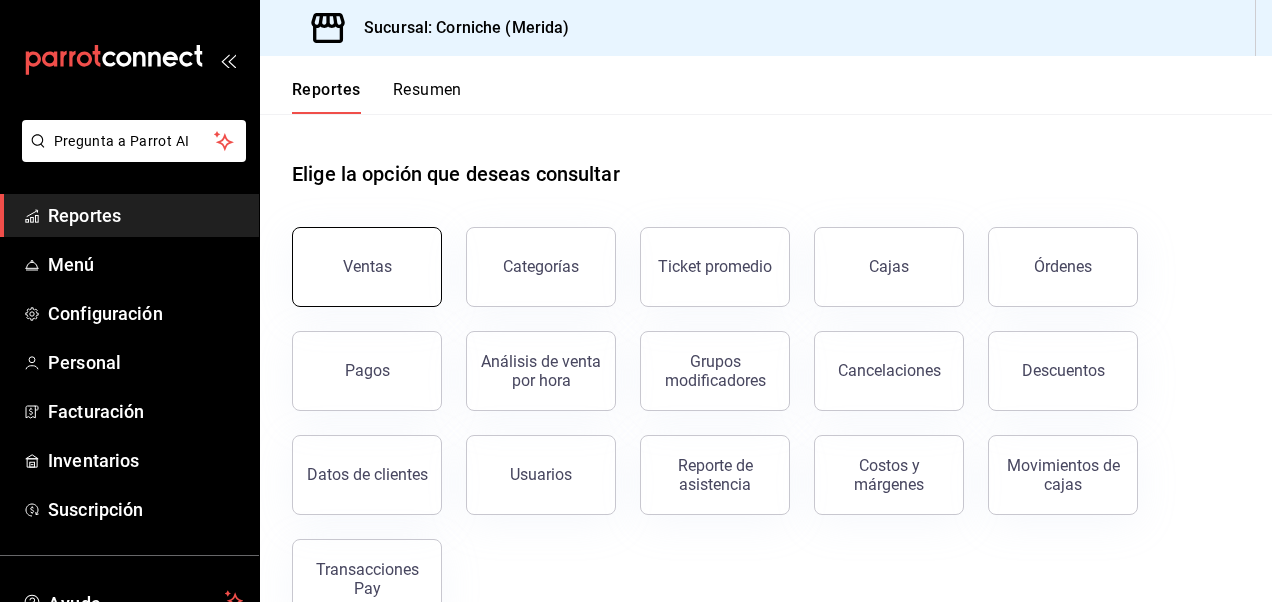 click on "Ventas" at bounding box center (367, 267) 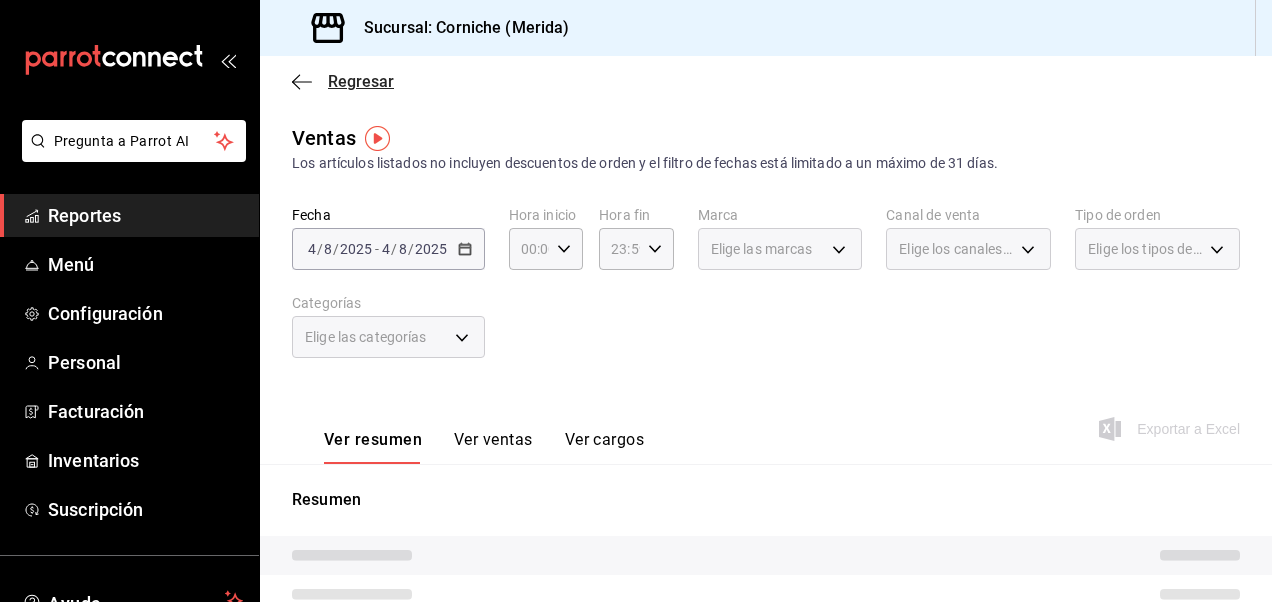 click 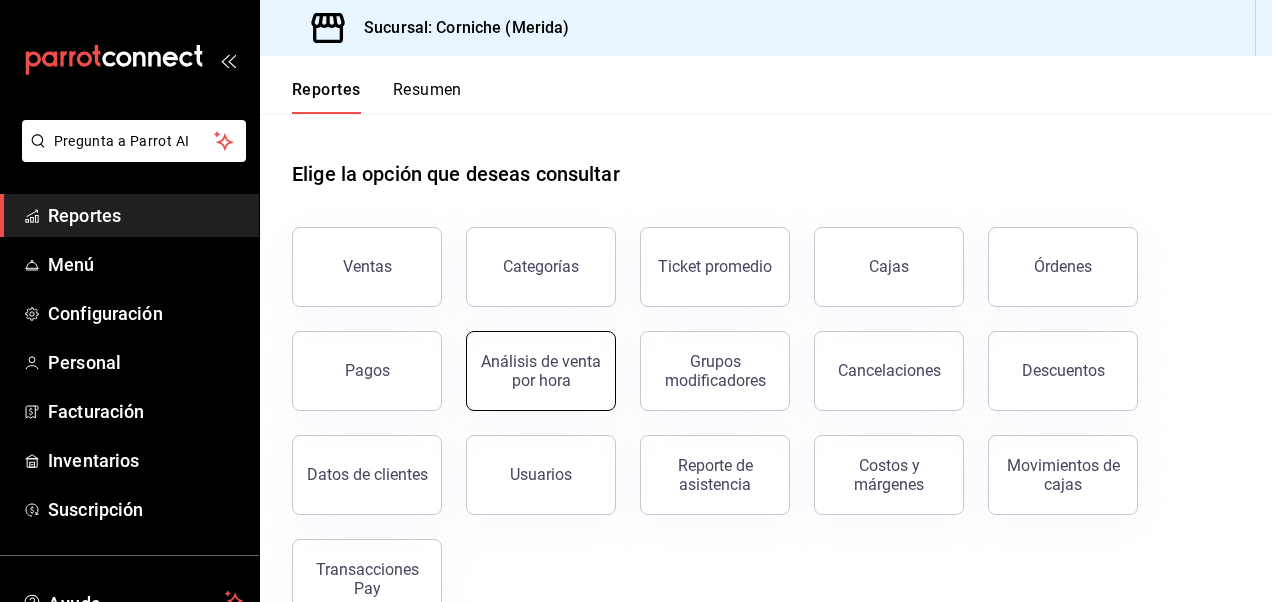 click on "Análisis de venta por hora" at bounding box center (541, 371) 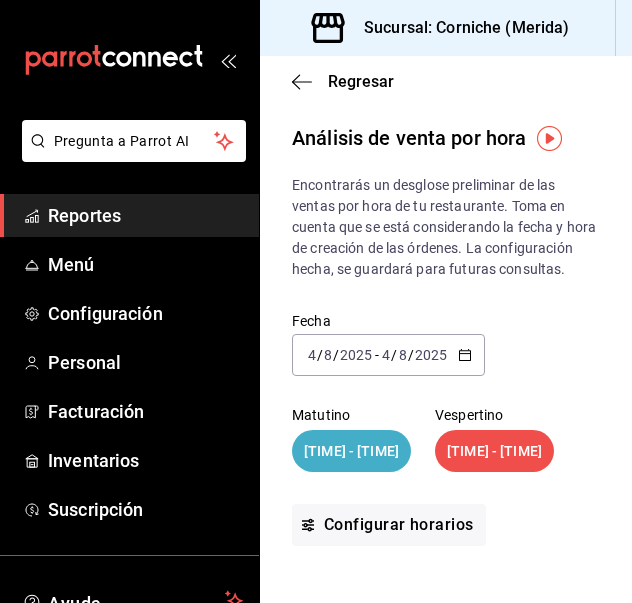 click on "2025-08-04 4 / 8 / 2025 - 2025-08-04 4 / 8 / 2025" at bounding box center [388, 355] 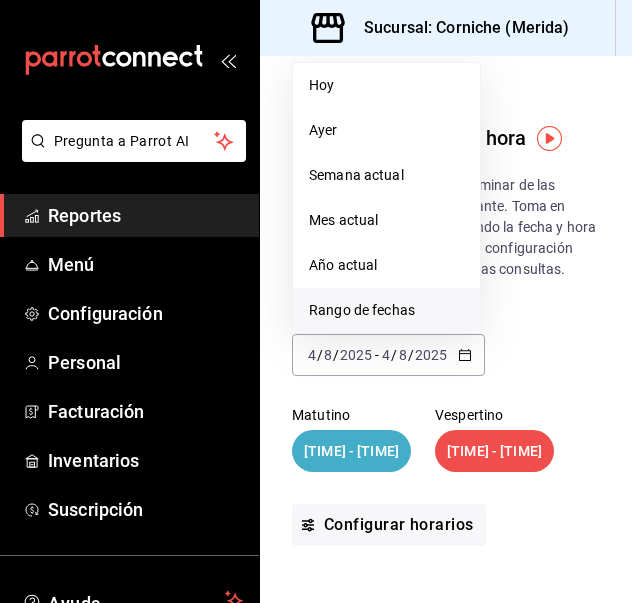 click on "Rango de fechas" at bounding box center (386, 310) 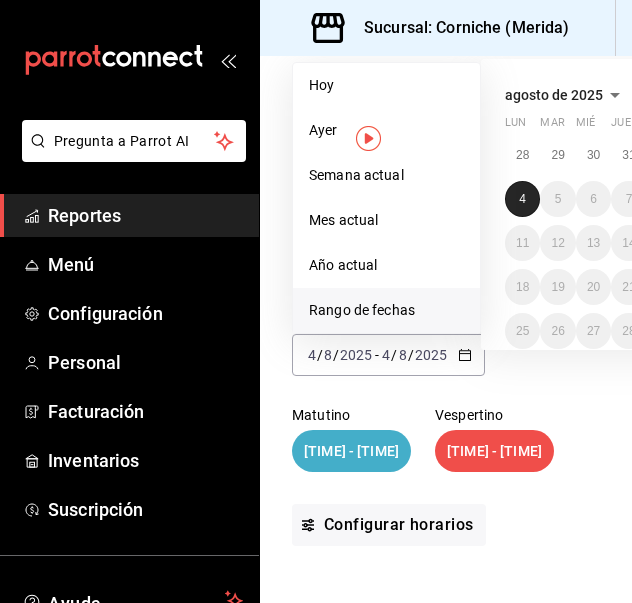 scroll, scrollTop: 0, scrollLeft: 181, axis: horizontal 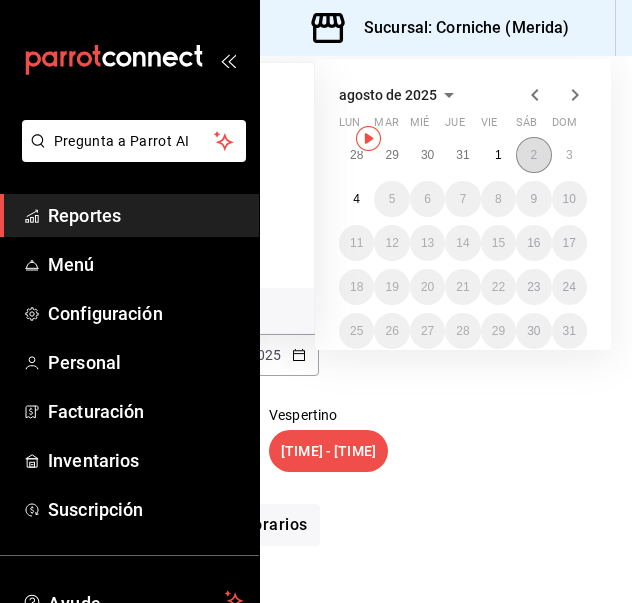 click on "2" at bounding box center (533, 155) 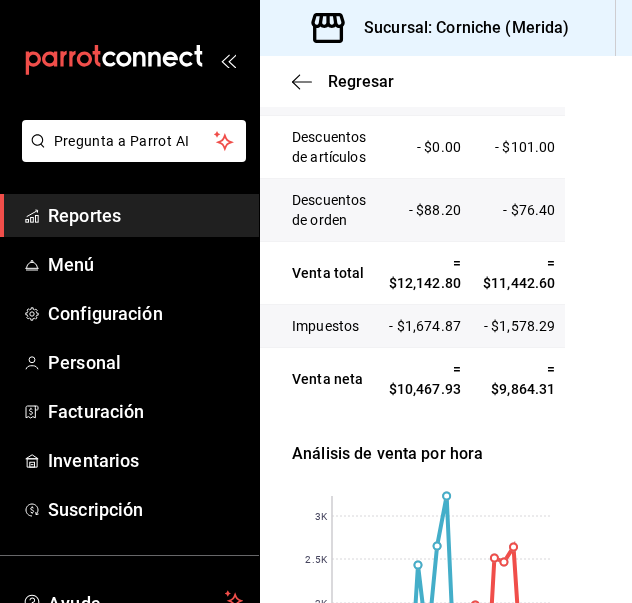 scroll, scrollTop: 721, scrollLeft: 0, axis: vertical 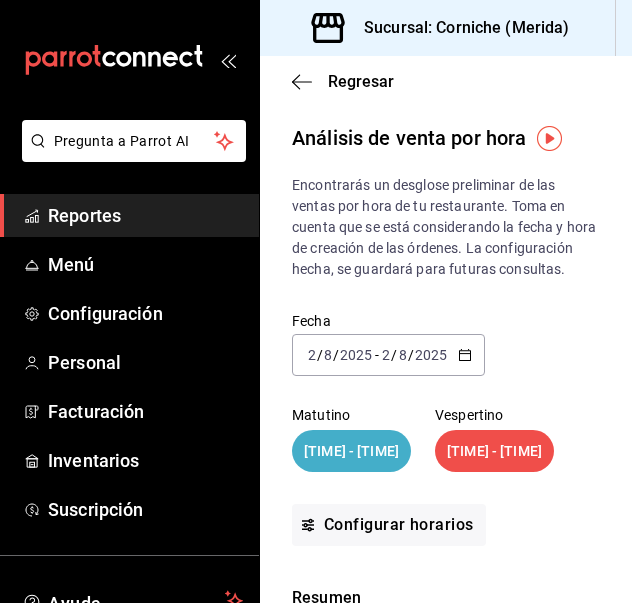 click on "2025-08-02 2 / 8 / 2025 - 2025-08-02 2 / 8 / 2025" at bounding box center [388, 355] 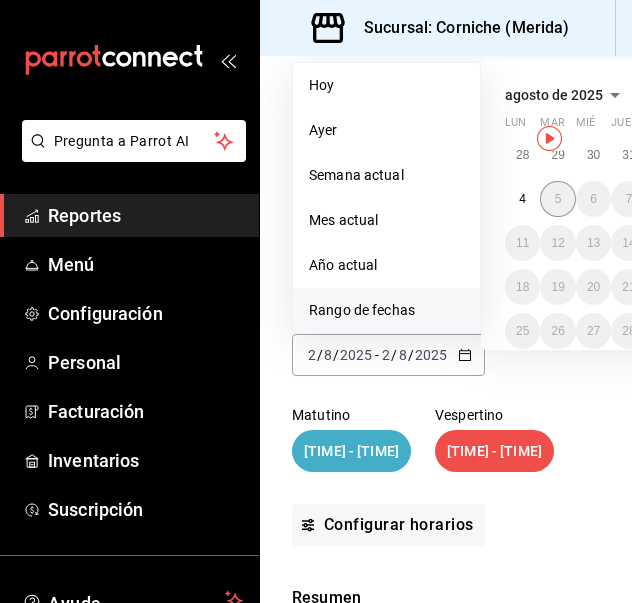 scroll, scrollTop: 0, scrollLeft: 181, axis: horizontal 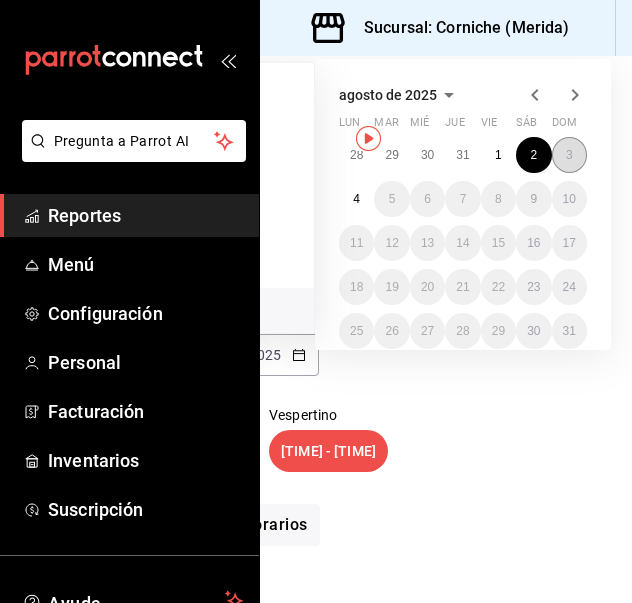 click on "3" at bounding box center (569, 155) 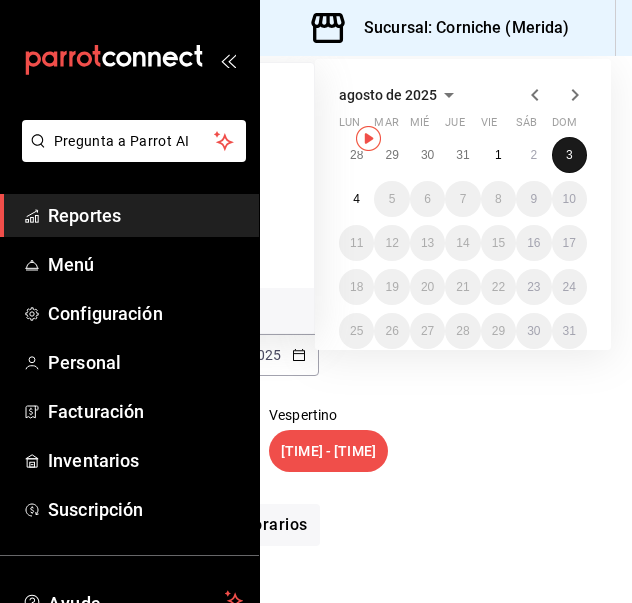 click on "3" at bounding box center (569, 155) 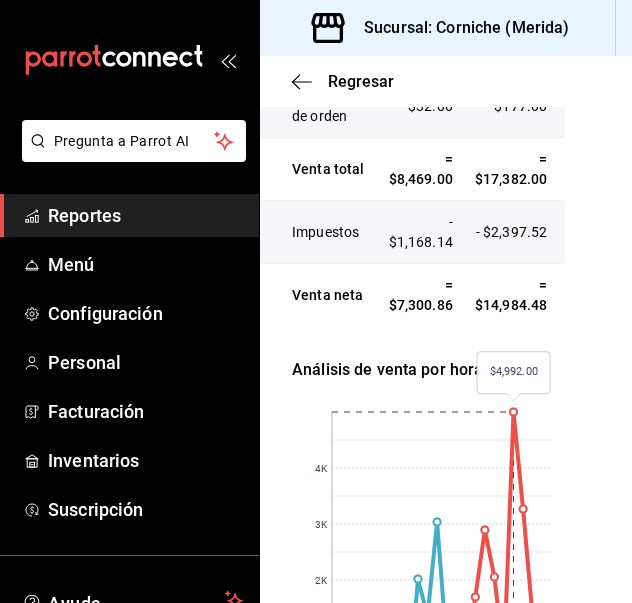 scroll, scrollTop: 827, scrollLeft: 0, axis: vertical 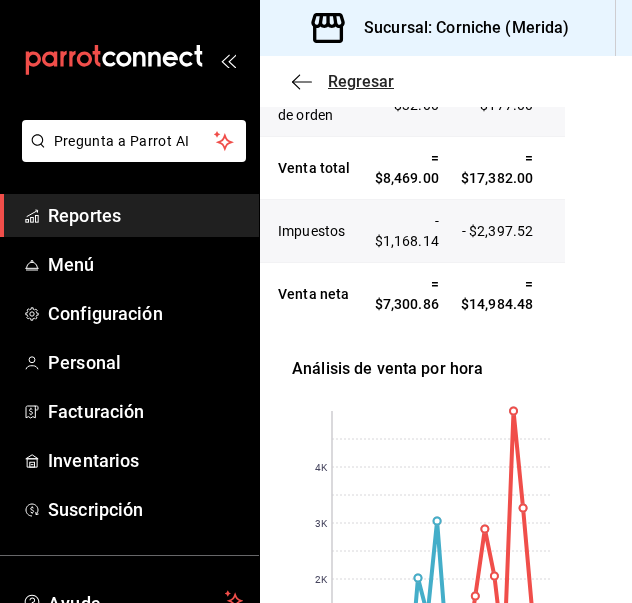 click 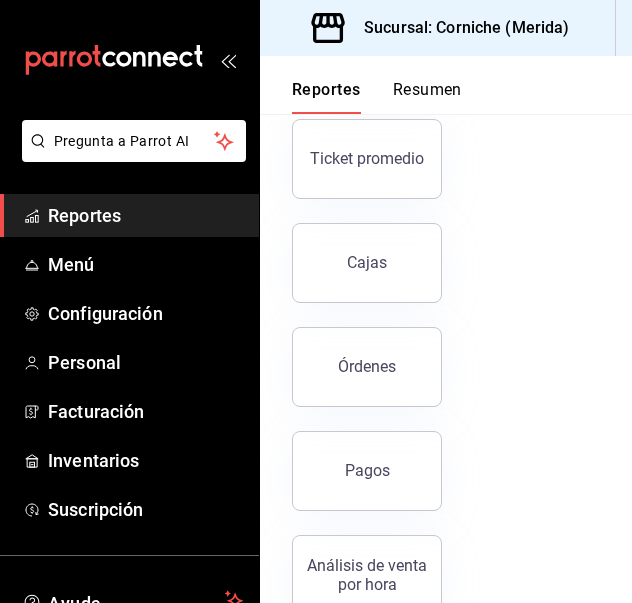 scroll, scrollTop: 434, scrollLeft: 0, axis: vertical 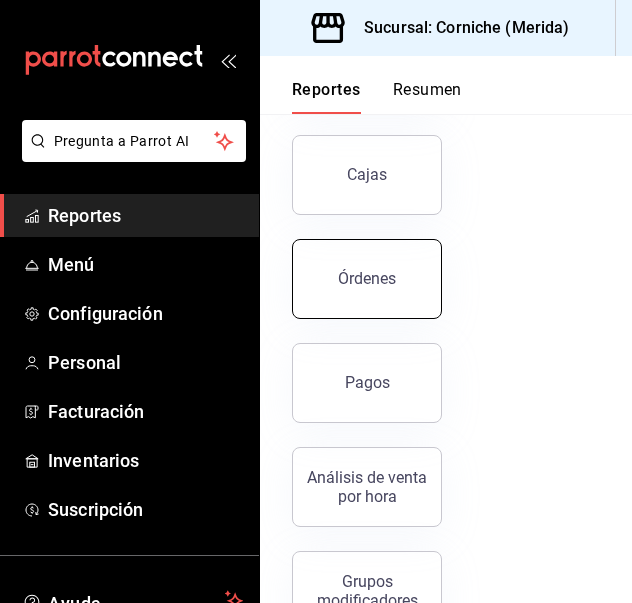 click on "Órdenes" at bounding box center [367, 279] 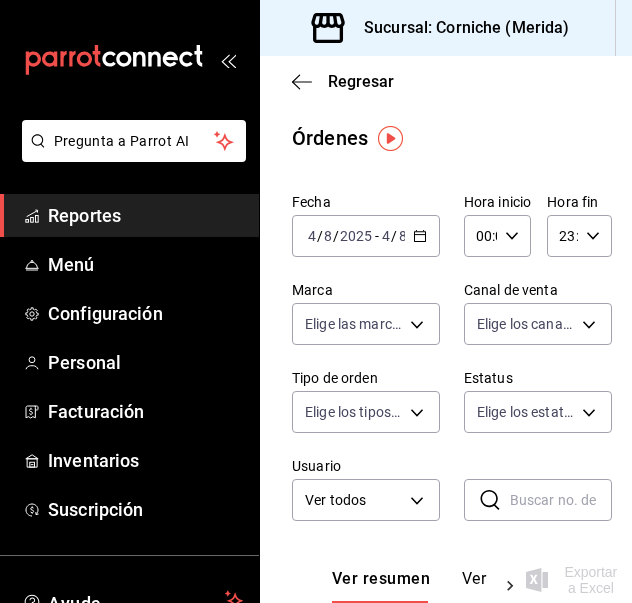 click 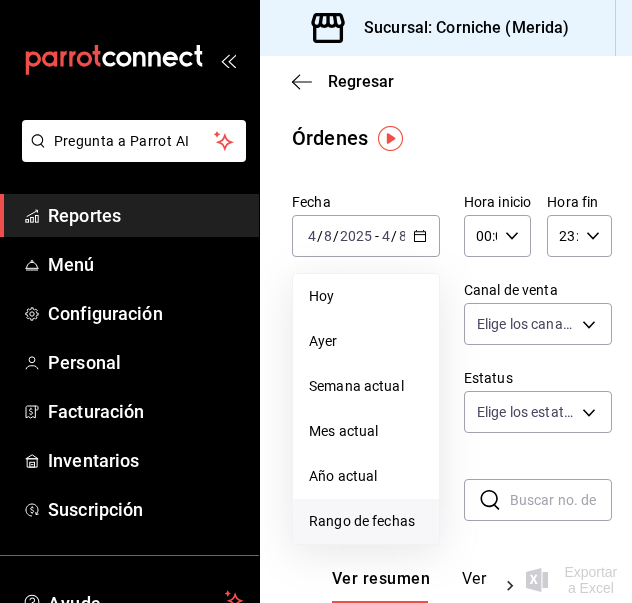 click on "Rango de fechas" at bounding box center (366, 521) 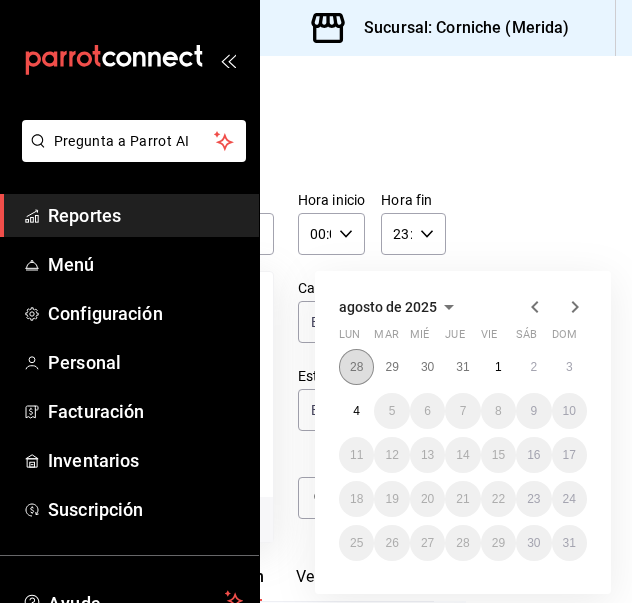 scroll, scrollTop: 0, scrollLeft: 180, axis: horizontal 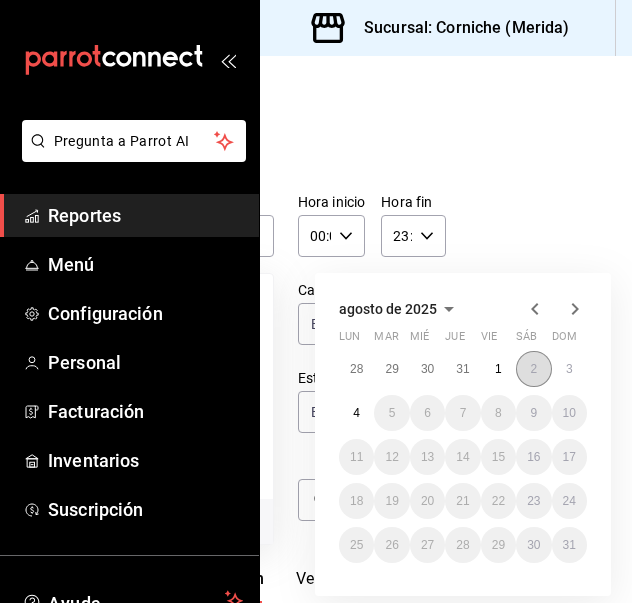 click on "2" at bounding box center [533, 369] 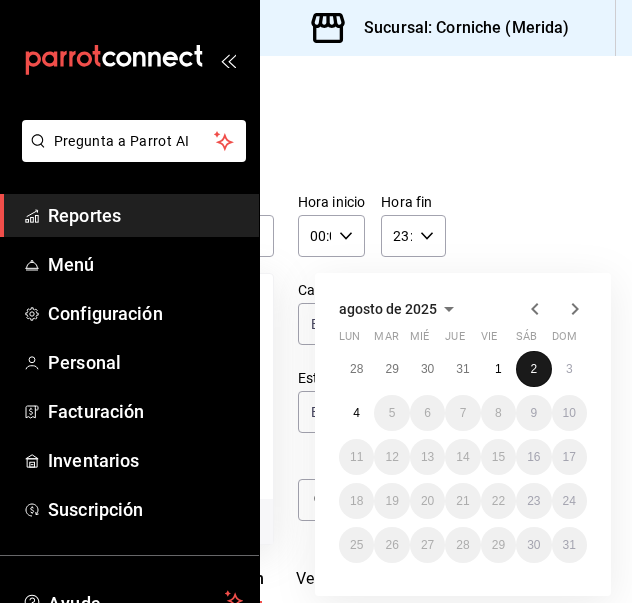 click on "2" at bounding box center [533, 369] 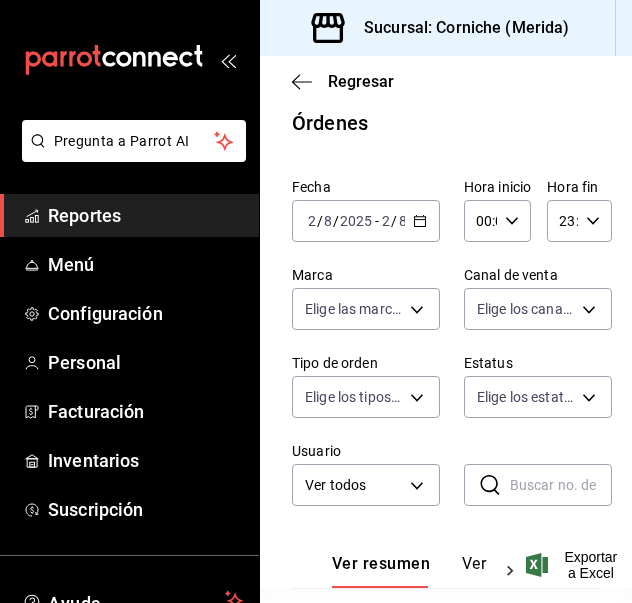 scroll, scrollTop: 0, scrollLeft: 0, axis: both 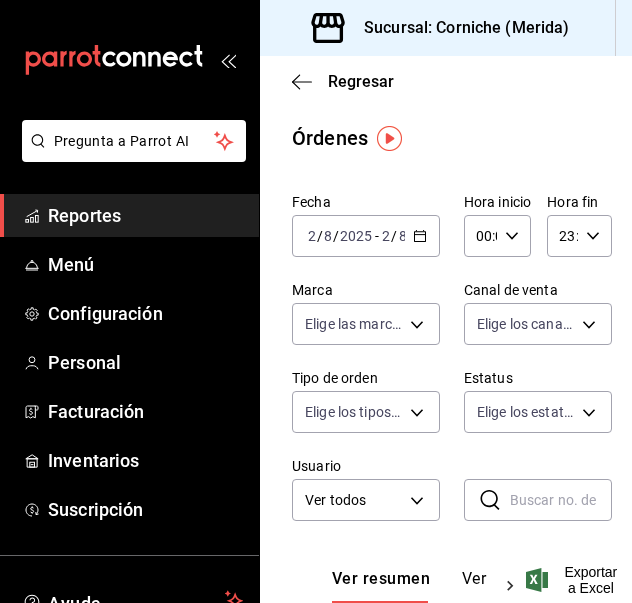 click 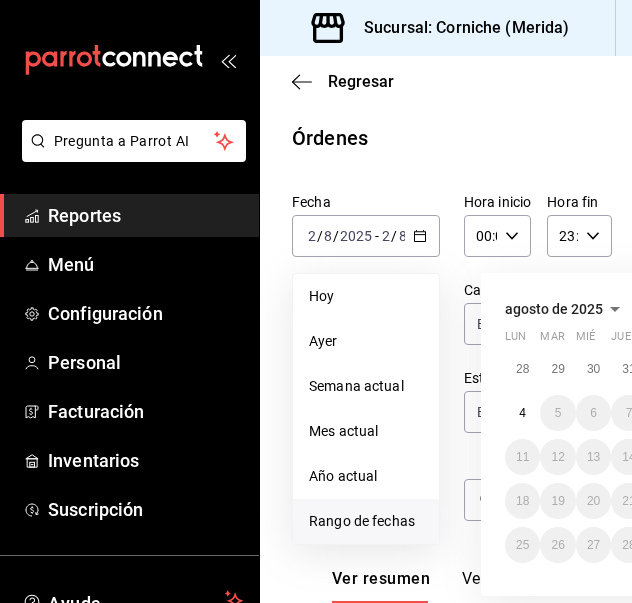 scroll, scrollTop: 0, scrollLeft: 181, axis: horizontal 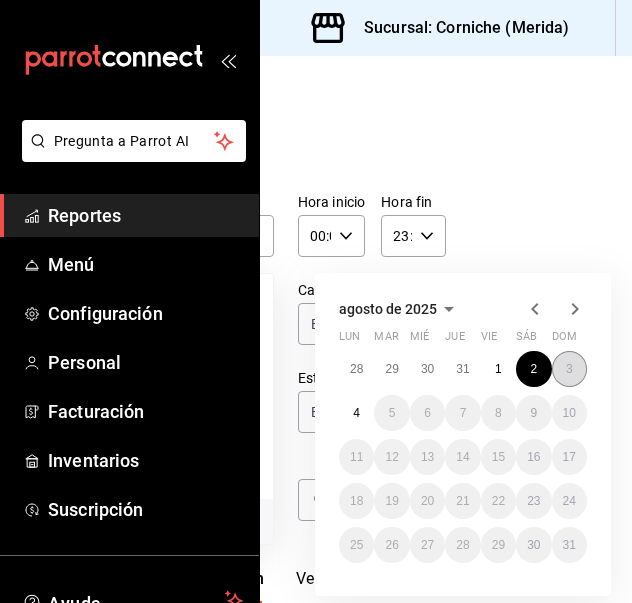 click on "3" at bounding box center (569, 369) 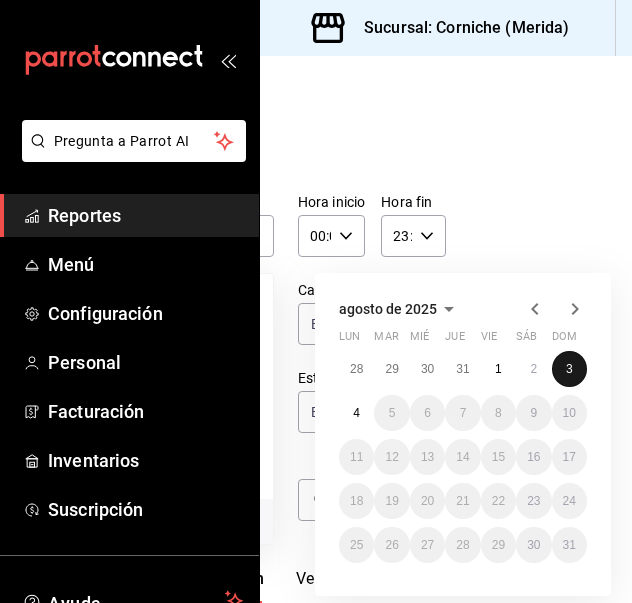 click on "3" at bounding box center [569, 369] 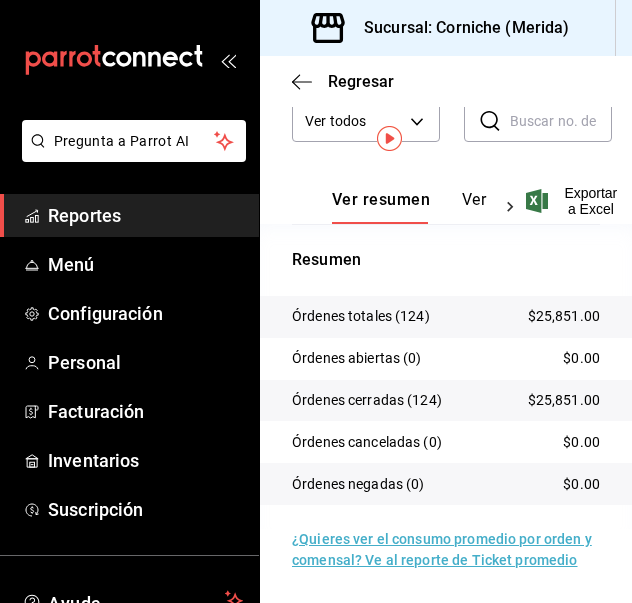 scroll, scrollTop: 0, scrollLeft: 0, axis: both 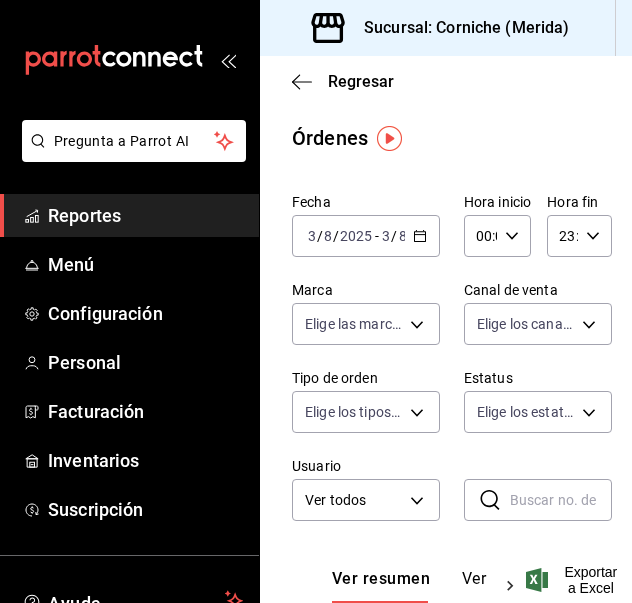 click 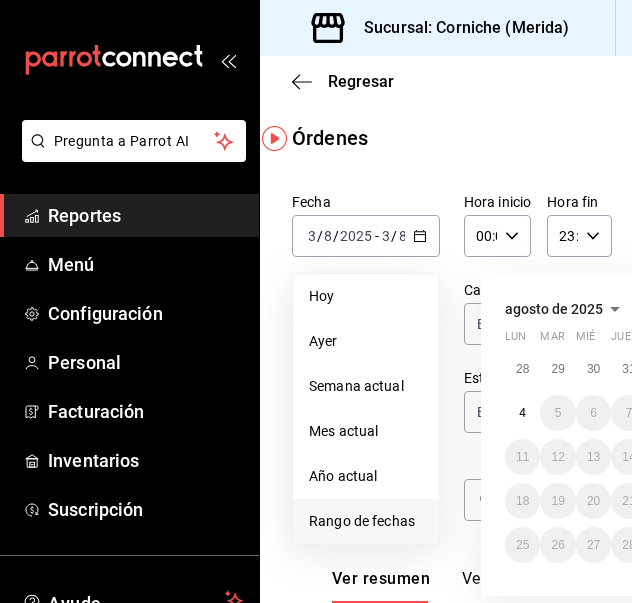 scroll, scrollTop: 0, scrollLeft: 132, axis: horizontal 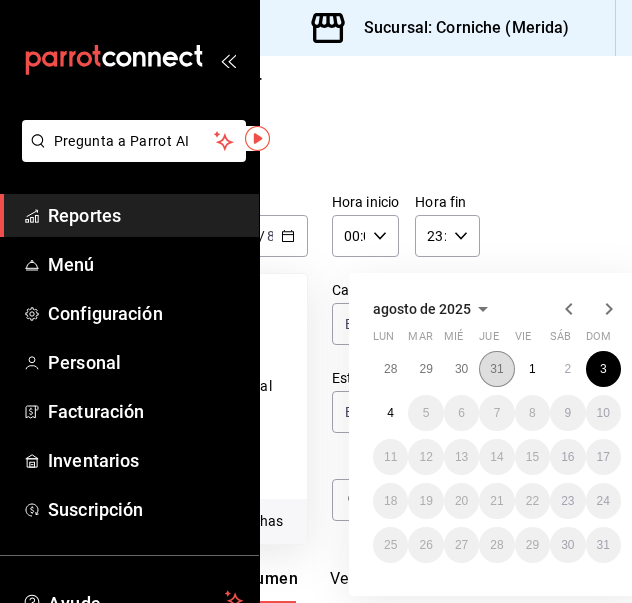 click on "31" at bounding box center (496, 369) 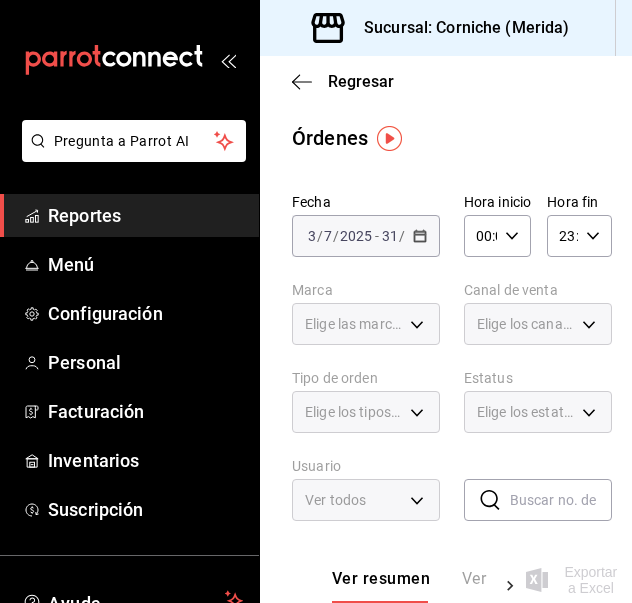 scroll, scrollTop: 0, scrollLeft: 0, axis: both 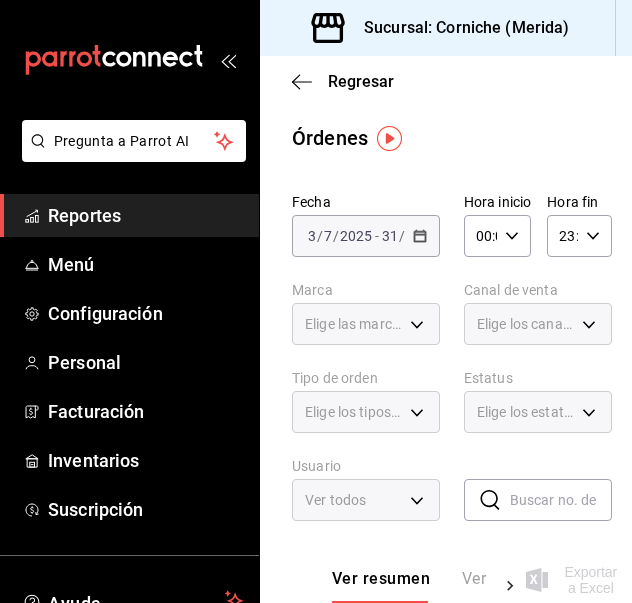 click on "2025-07-03 3 / 7 / 2025 - 2025-07-31 31 / 7 / 2025" at bounding box center (366, 236) 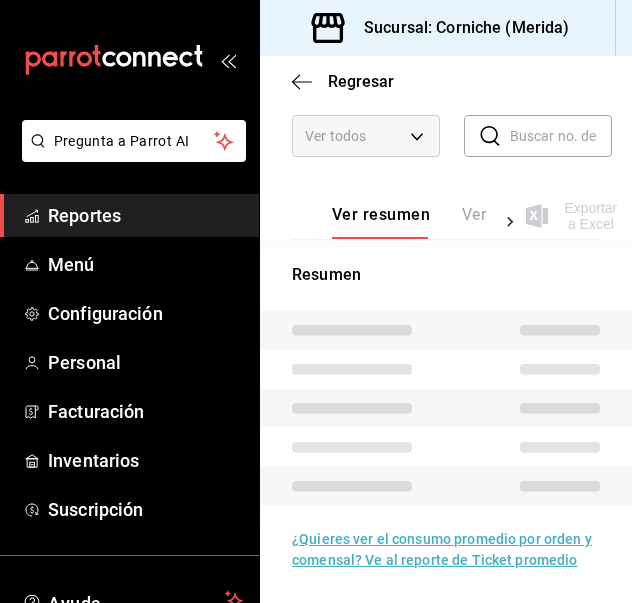 scroll, scrollTop: 0, scrollLeft: 0, axis: both 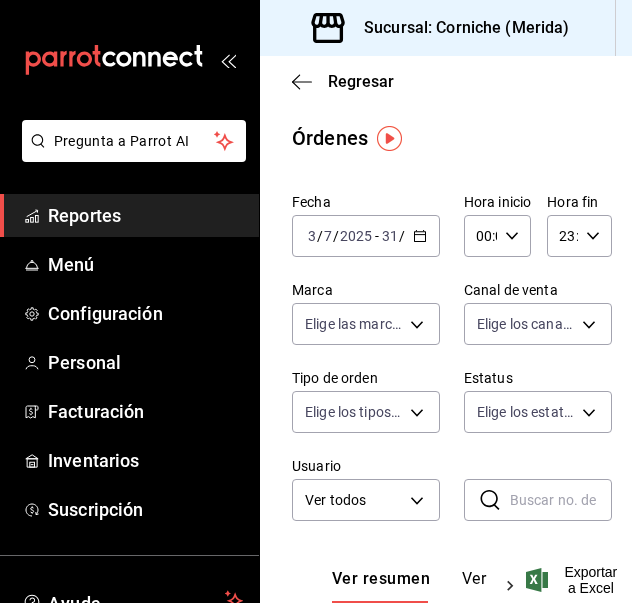 click on "2025-07-03 3 / 7 / 2025 - 2025-07-31 31 / 7 / 2025" at bounding box center (366, 236) 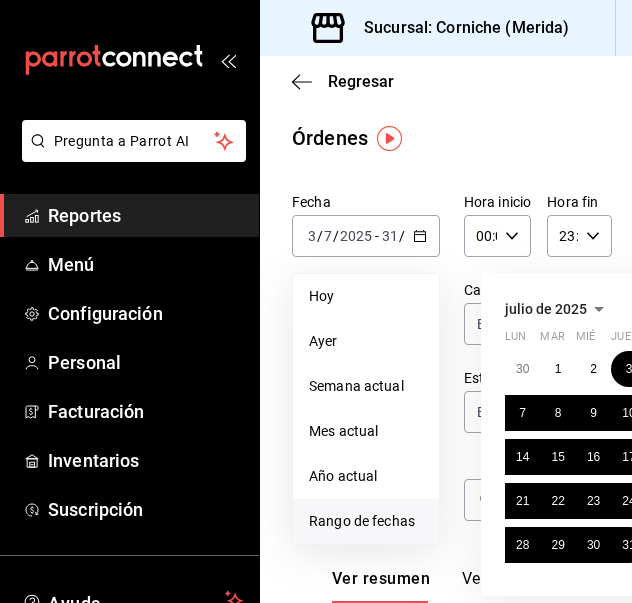 scroll, scrollTop: 0, scrollLeft: 181, axis: horizontal 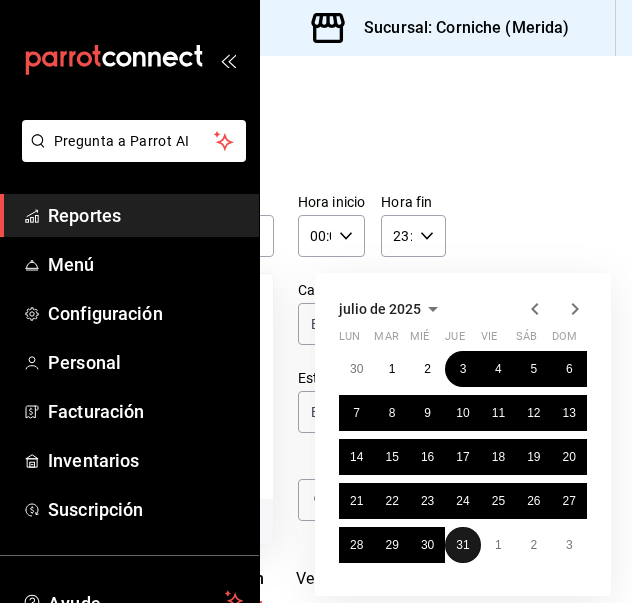 click on "31" at bounding box center [462, 545] 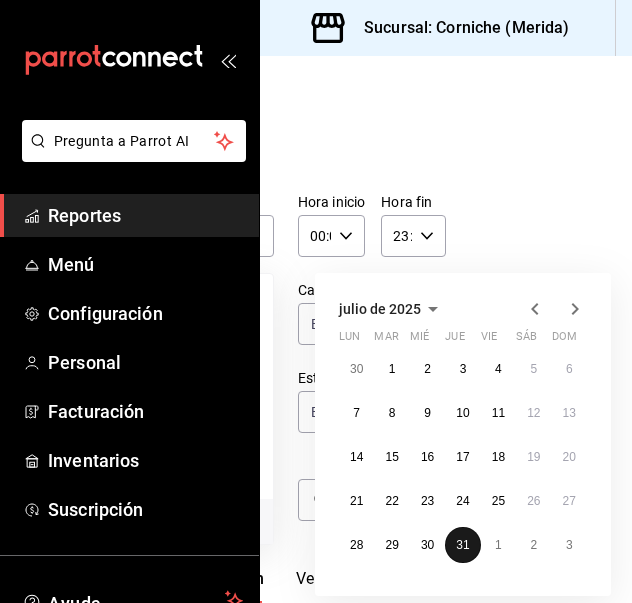 click on "31" at bounding box center (462, 545) 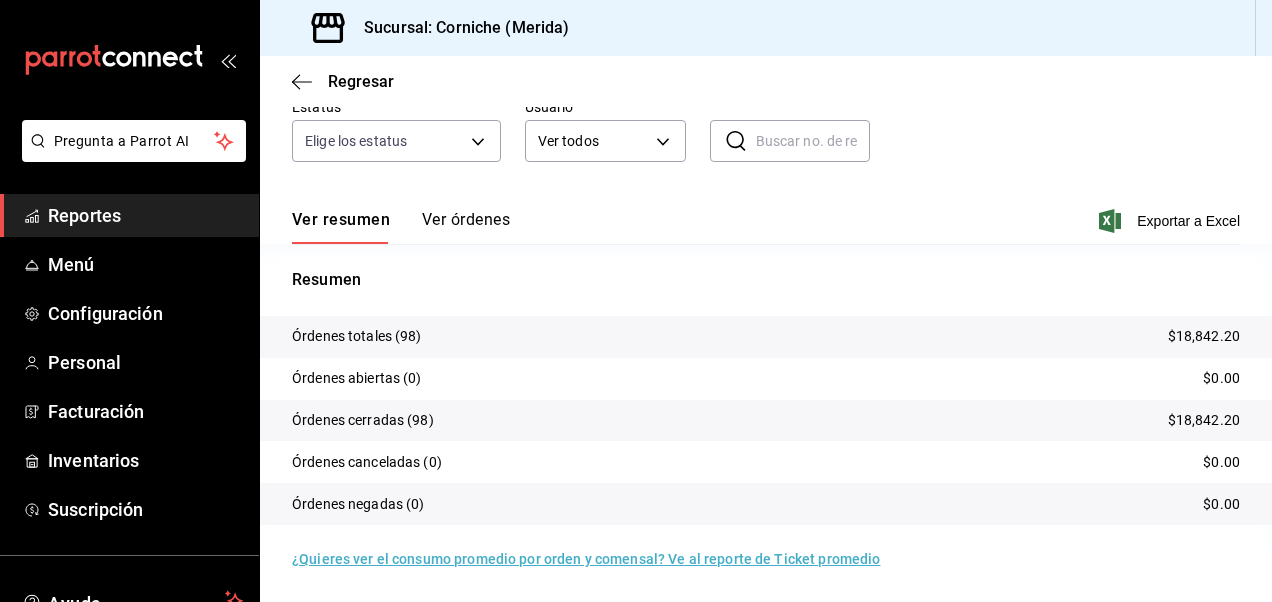 scroll, scrollTop: 183, scrollLeft: 0, axis: vertical 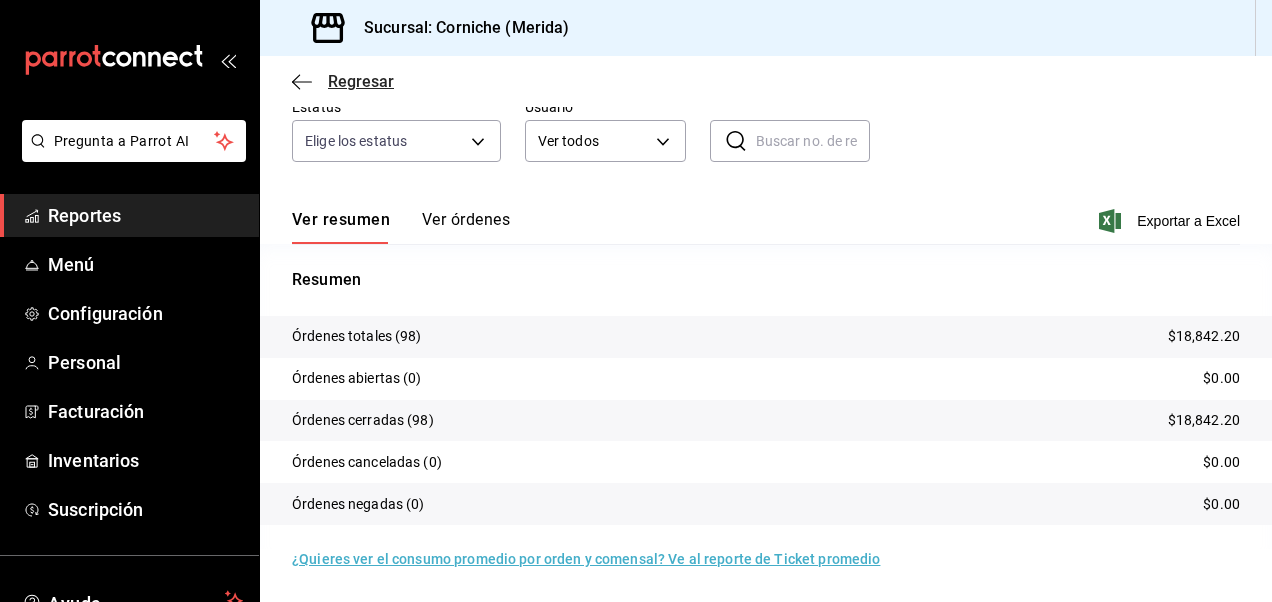 click 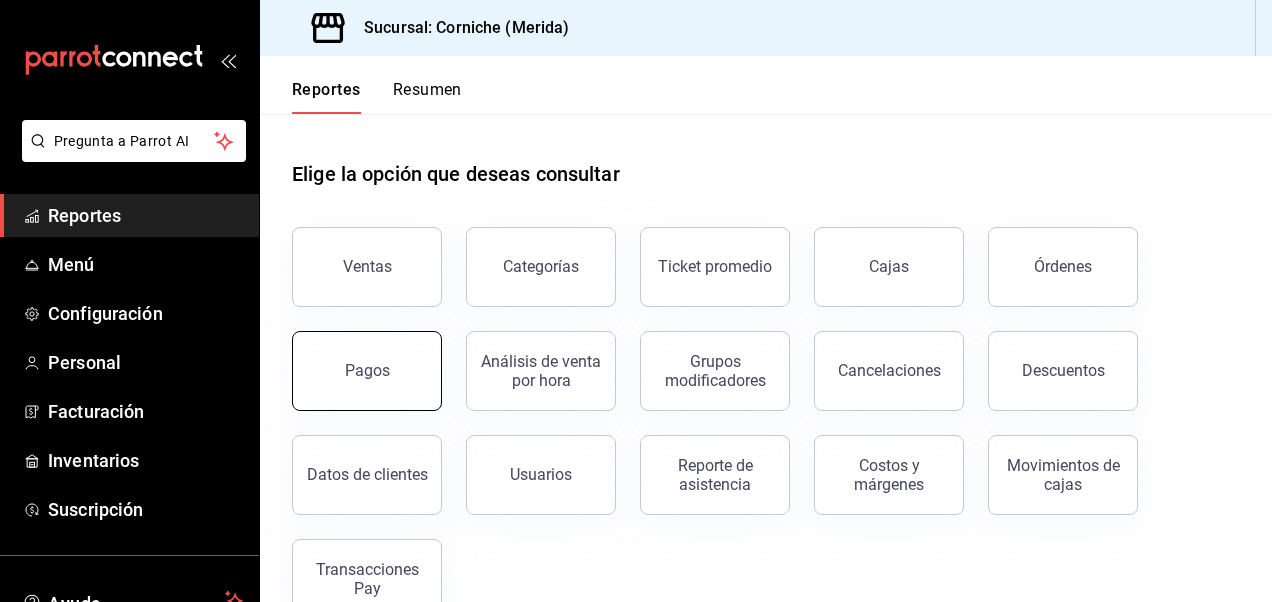 scroll, scrollTop: 48, scrollLeft: 0, axis: vertical 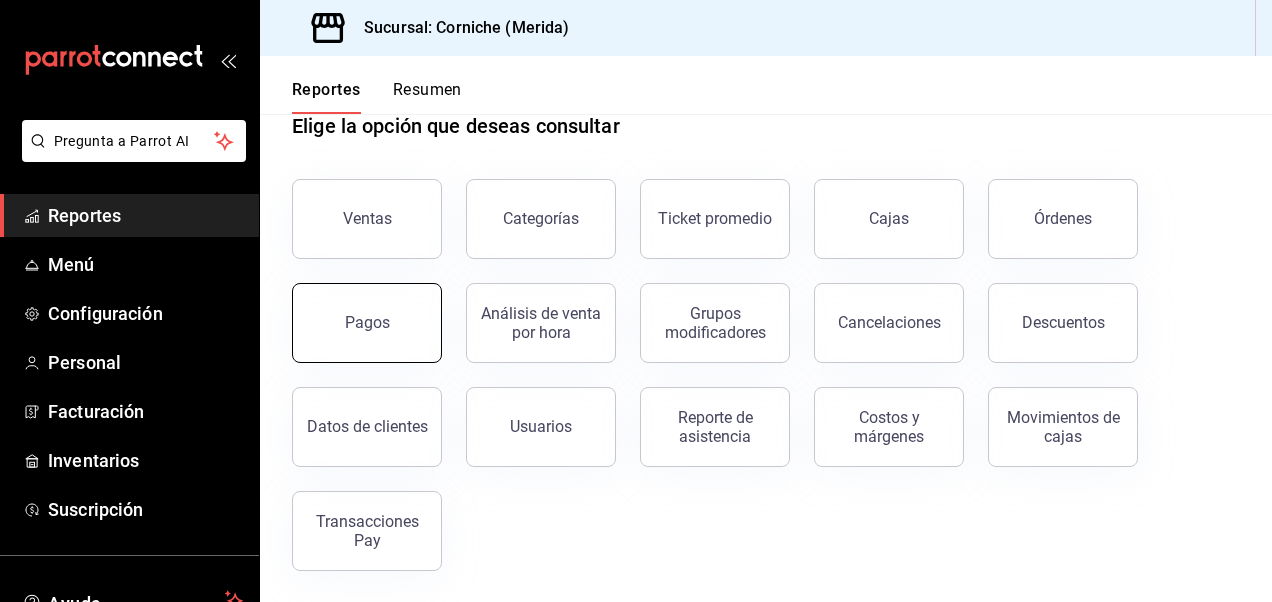 click on "Pagos" at bounding box center [367, 323] 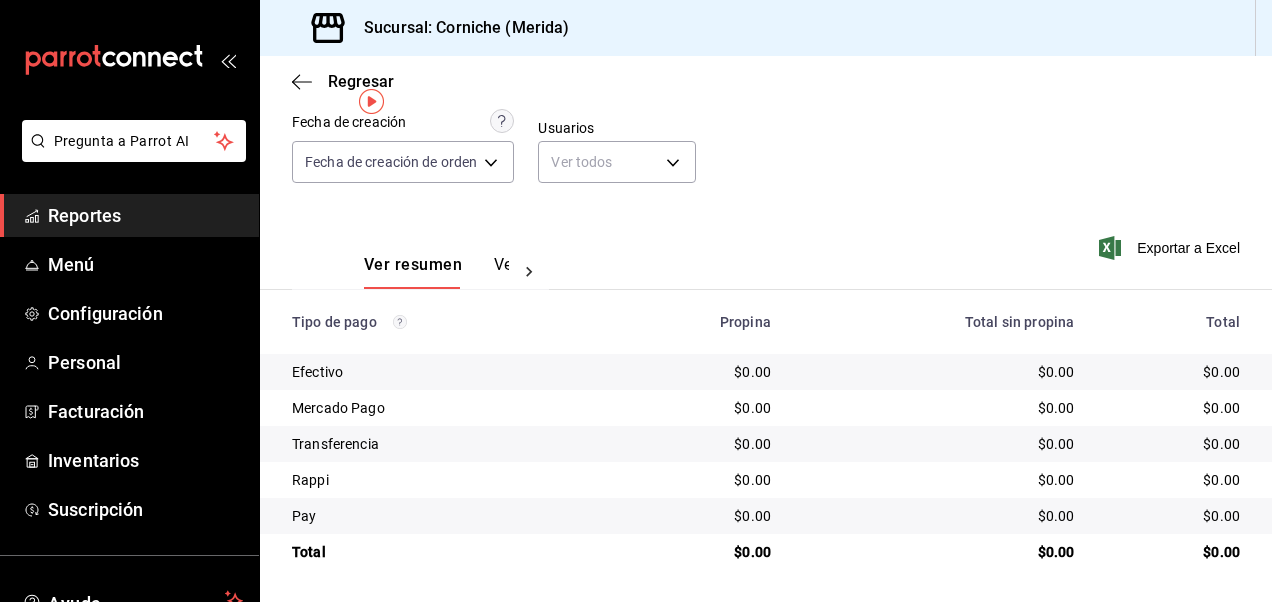 scroll, scrollTop: 0, scrollLeft: 0, axis: both 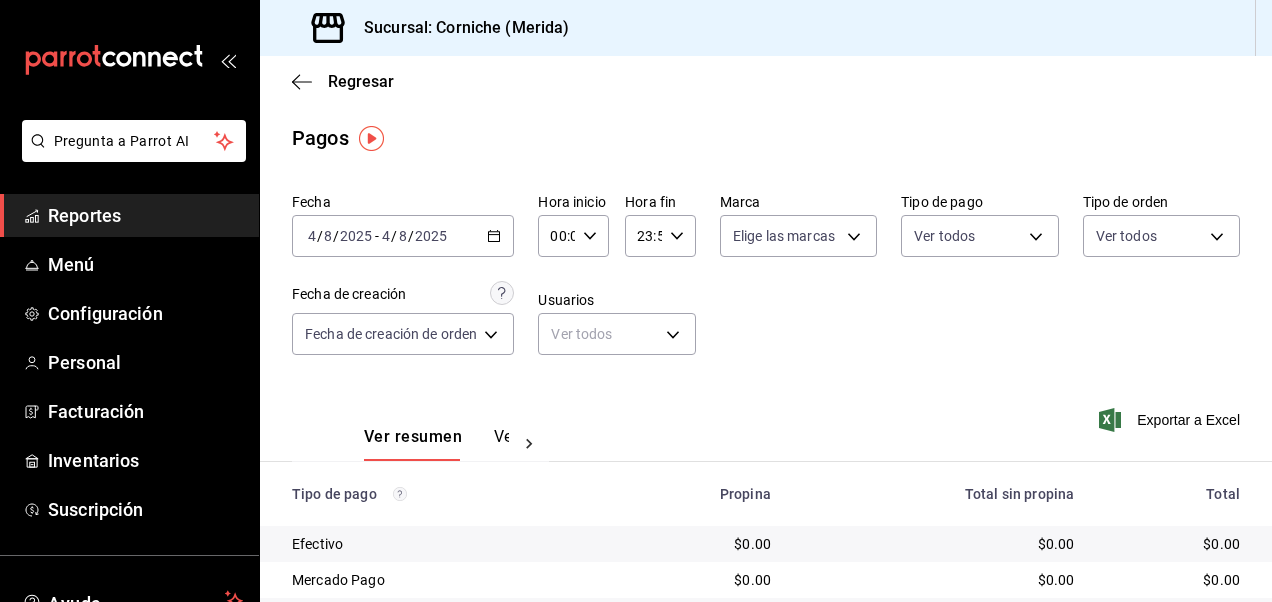 click 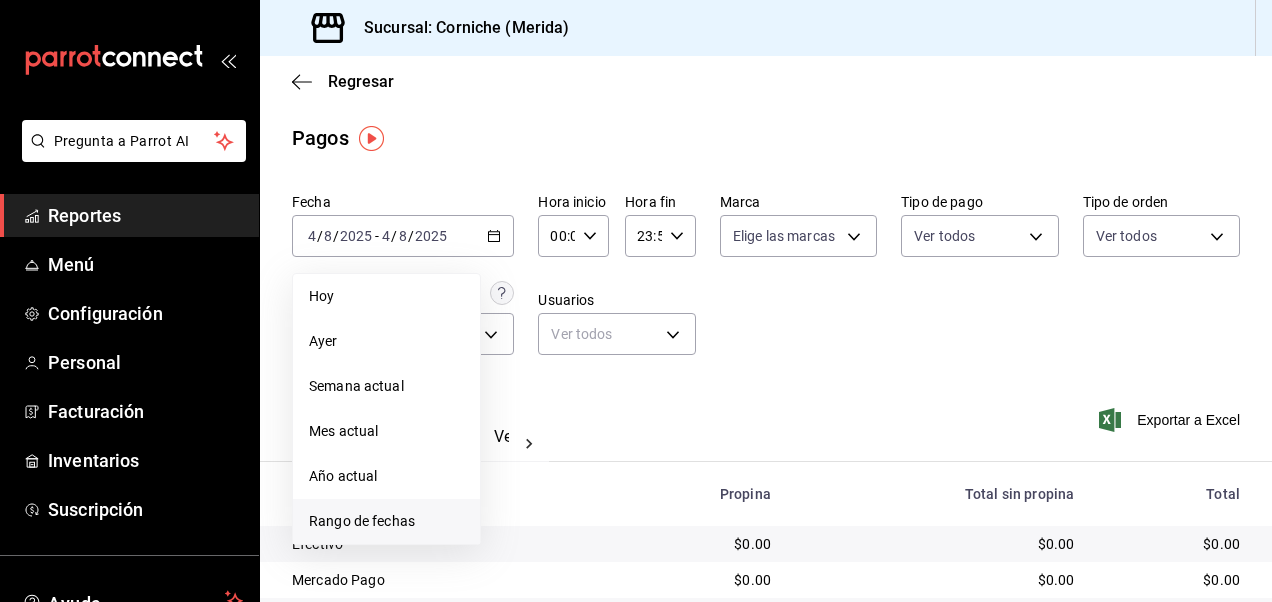 click on "Rango de fechas" at bounding box center [386, 521] 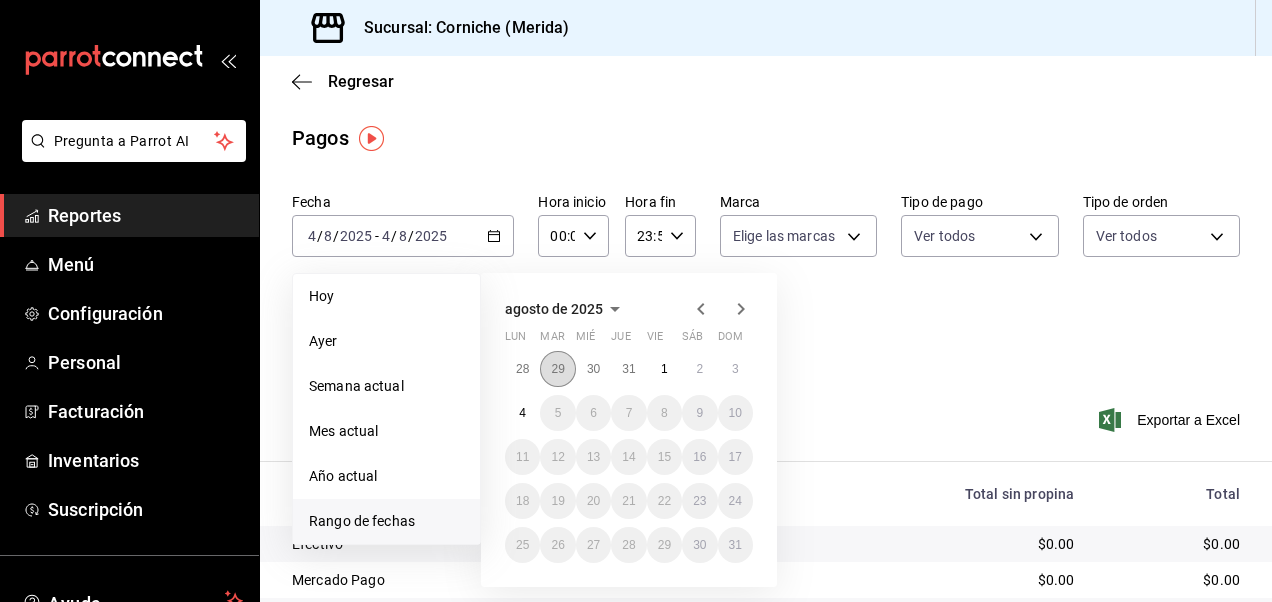 click on "29" at bounding box center [557, 369] 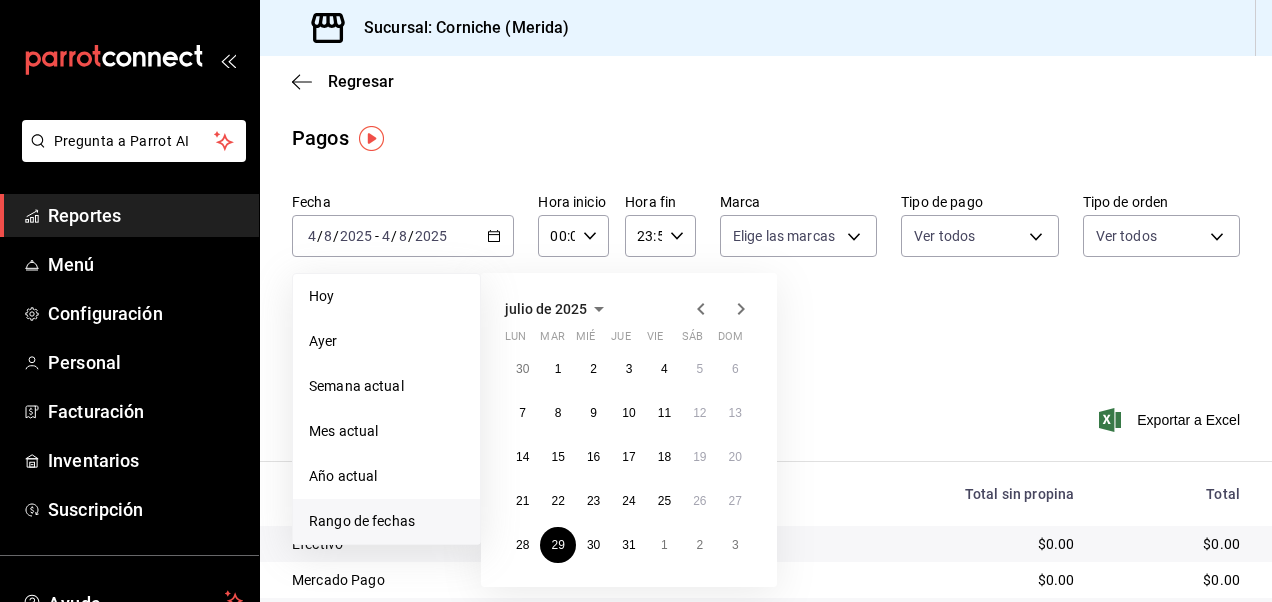 click 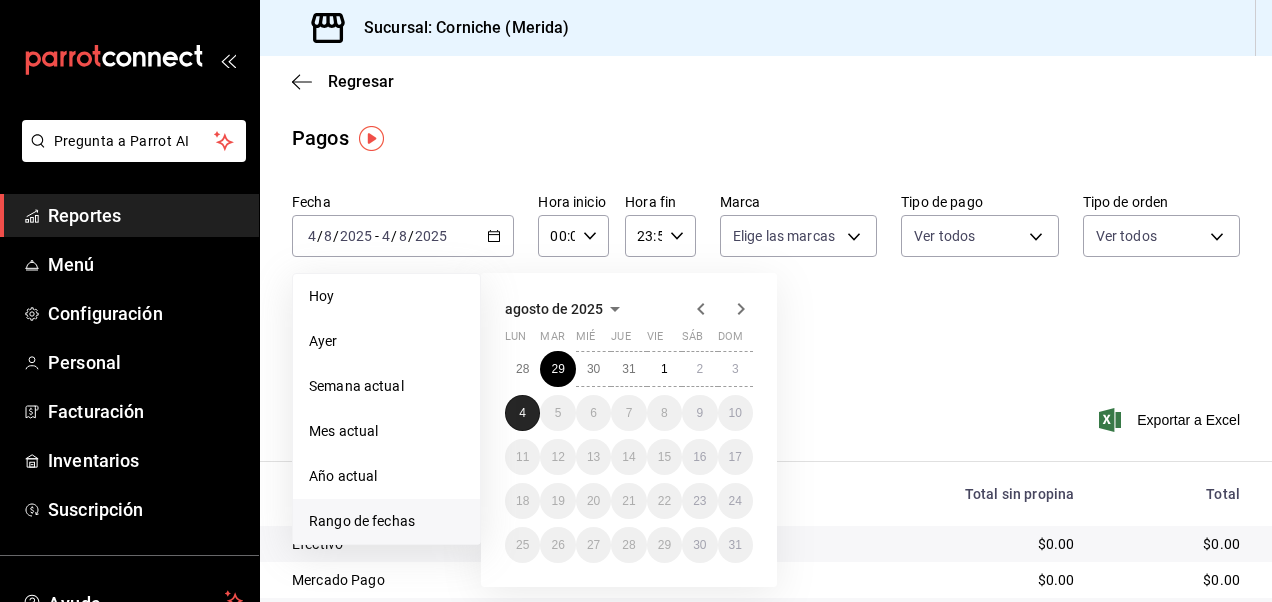 click on "4" at bounding box center (522, 413) 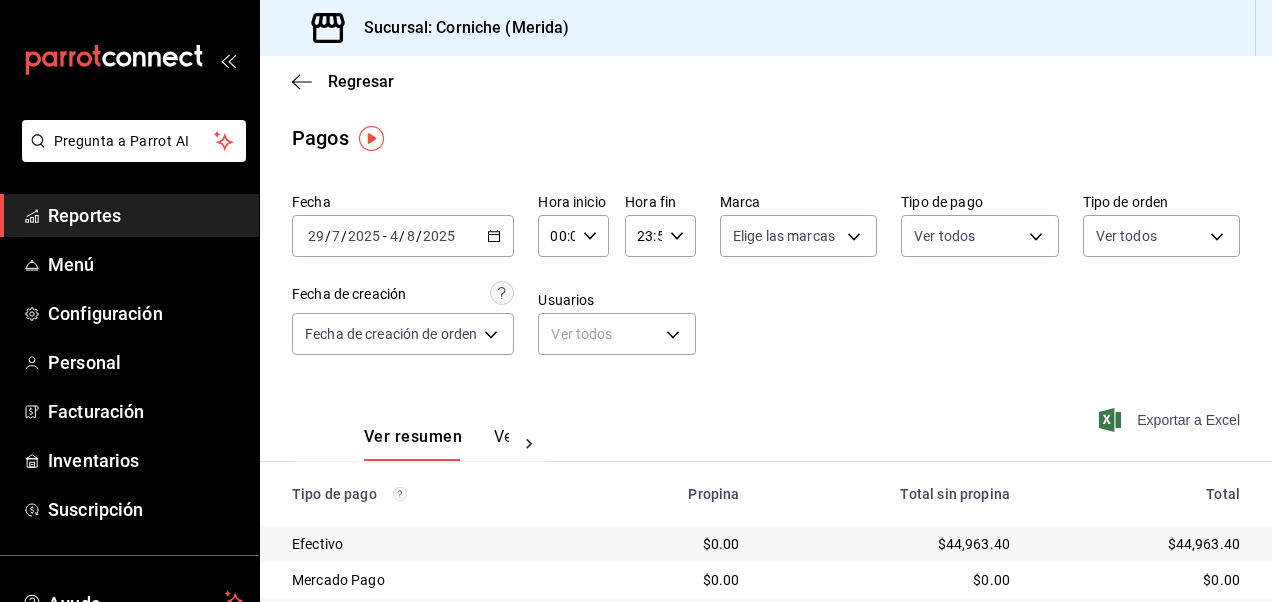 click on "Exportar a Excel" at bounding box center [1171, 420] 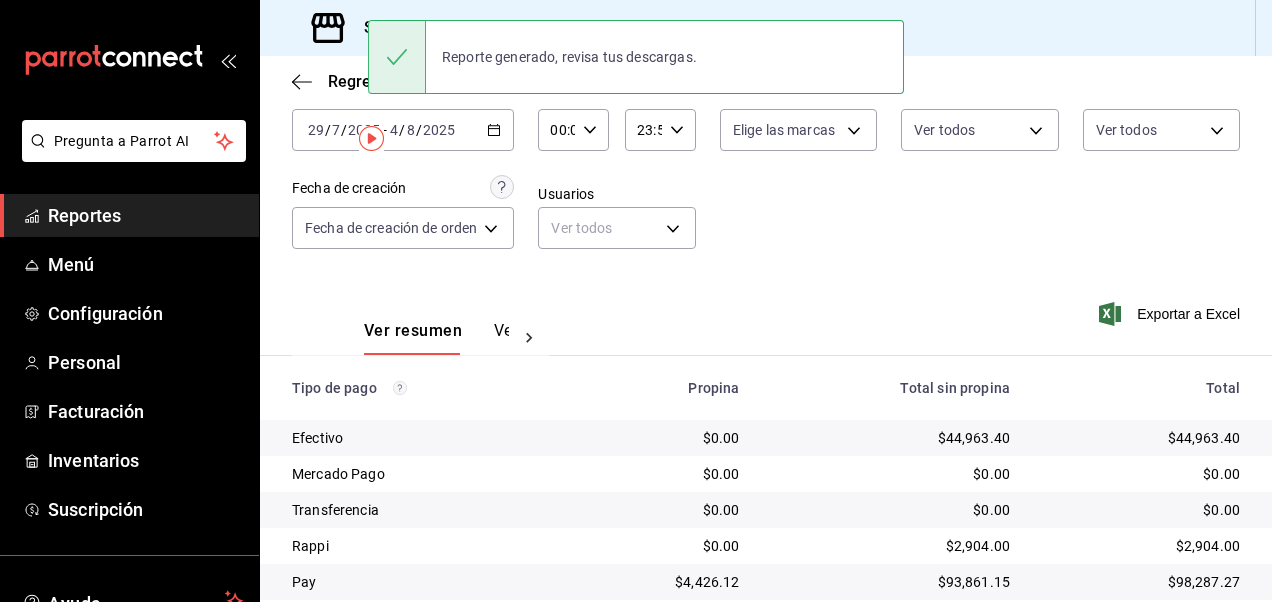 scroll, scrollTop: 0, scrollLeft: 0, axis: both 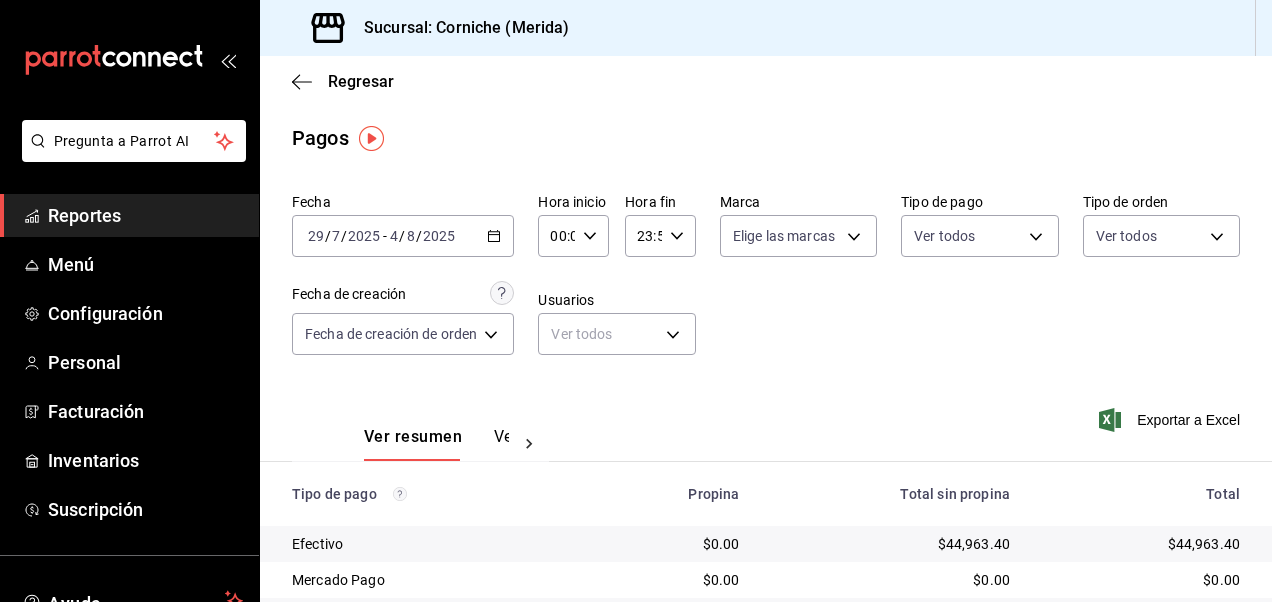 click on "2025-07-29 29 / 7 / 2025 - 2025-08-04 4 / 8 / 2025" at bounding box center (403, 236) 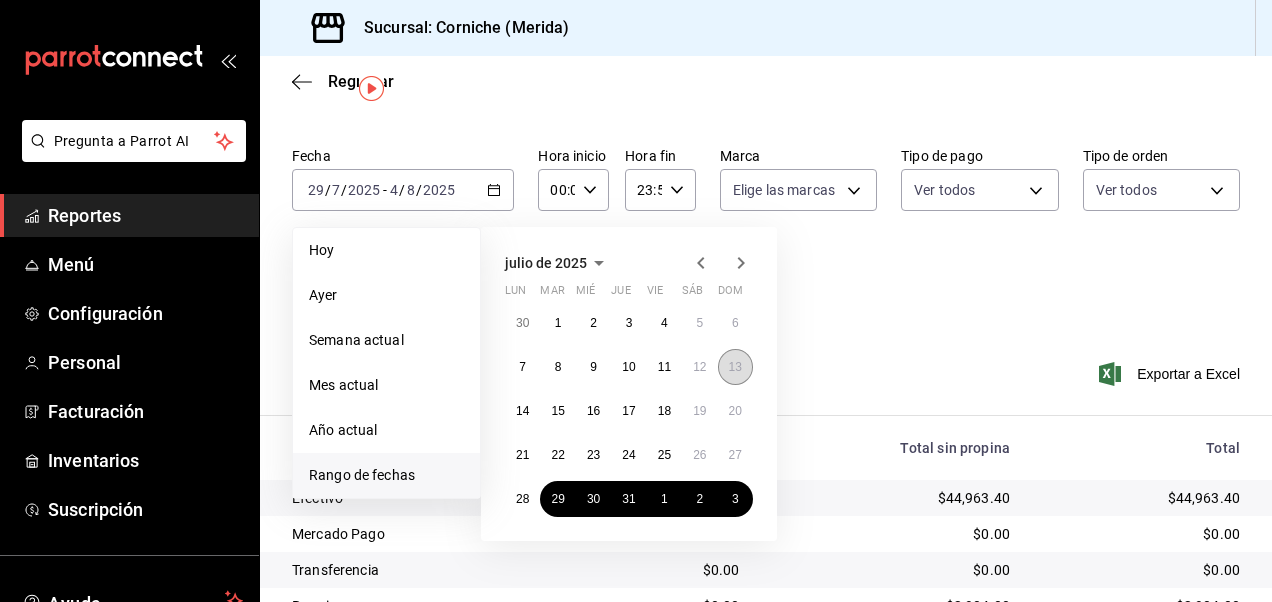 scroll, scrollTop: 78, scrollLeft: 0, axis: vertical 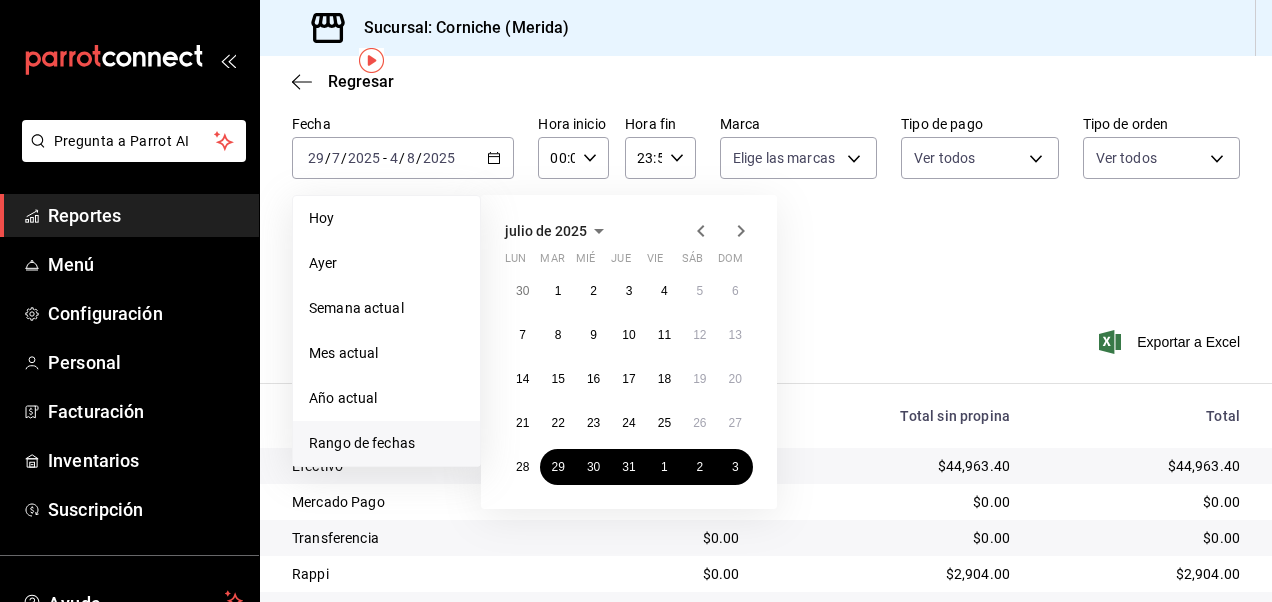 click 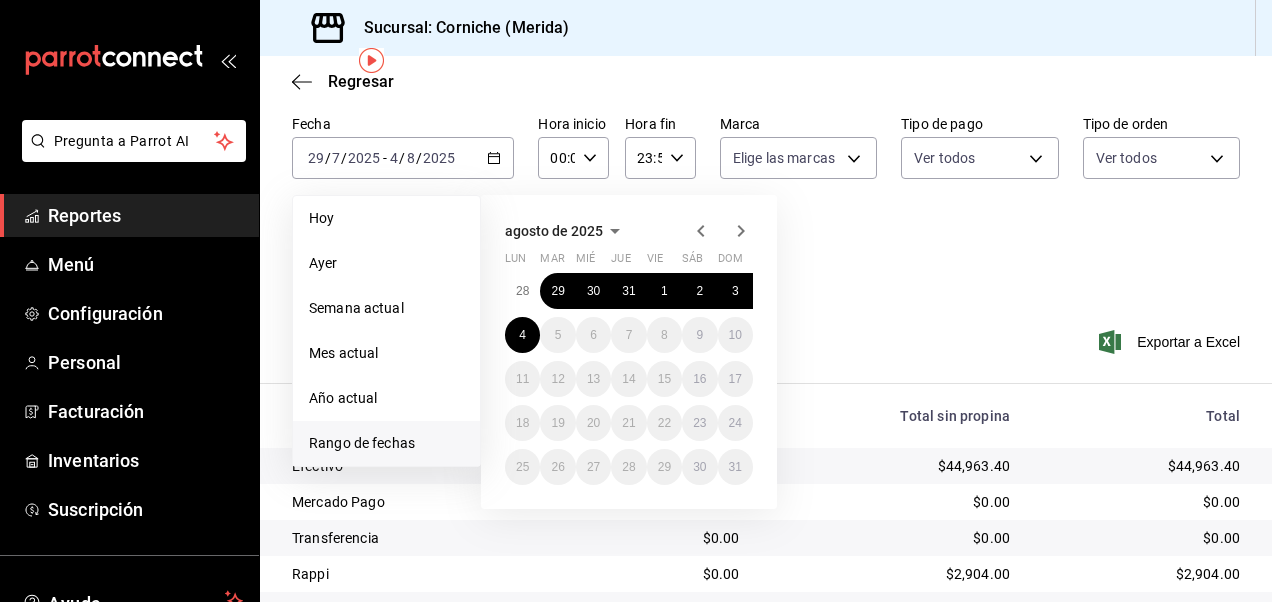 click on "Fecha [DATE] [DATE] - [DATE] [DATE] Hoy Ayer Semana actual Mes actual Año actual Rango de fechas [MONTH] de [YEAR] lun mar mié jue vie sáb dom 28 29 30 31 1 2 3 4 5 6 7 8 9 10 11 12 13 14 15 16 17 18 19 20 21 22 23 24 25 26 27 28 29 30 31 Hora inicio [TIME] Hora inicio Hora fin [TIME] Hora fin Marca Elige las marcas Tipo de pago Ver todos Tipo de orden Ver todos Fecha de creación   Fecha de creación de orden ORDER Usuarios Ver todos null" at bounding box center (766, 204) 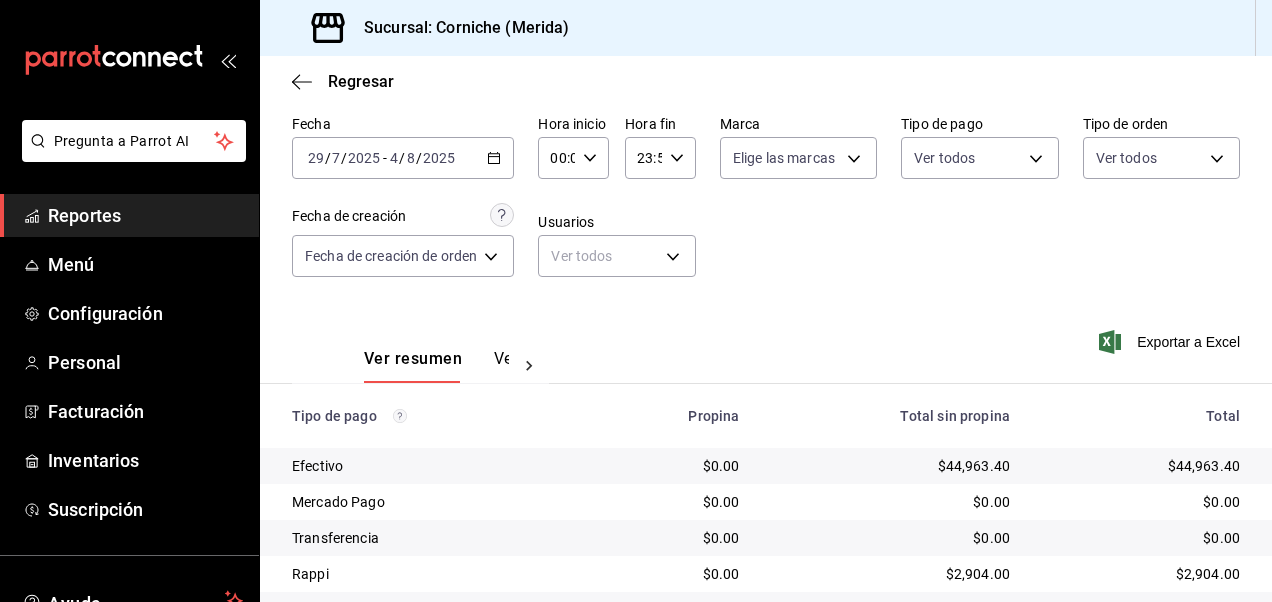 scroll, scrollTop: 172, scrollLeft: 0, axis: vertical 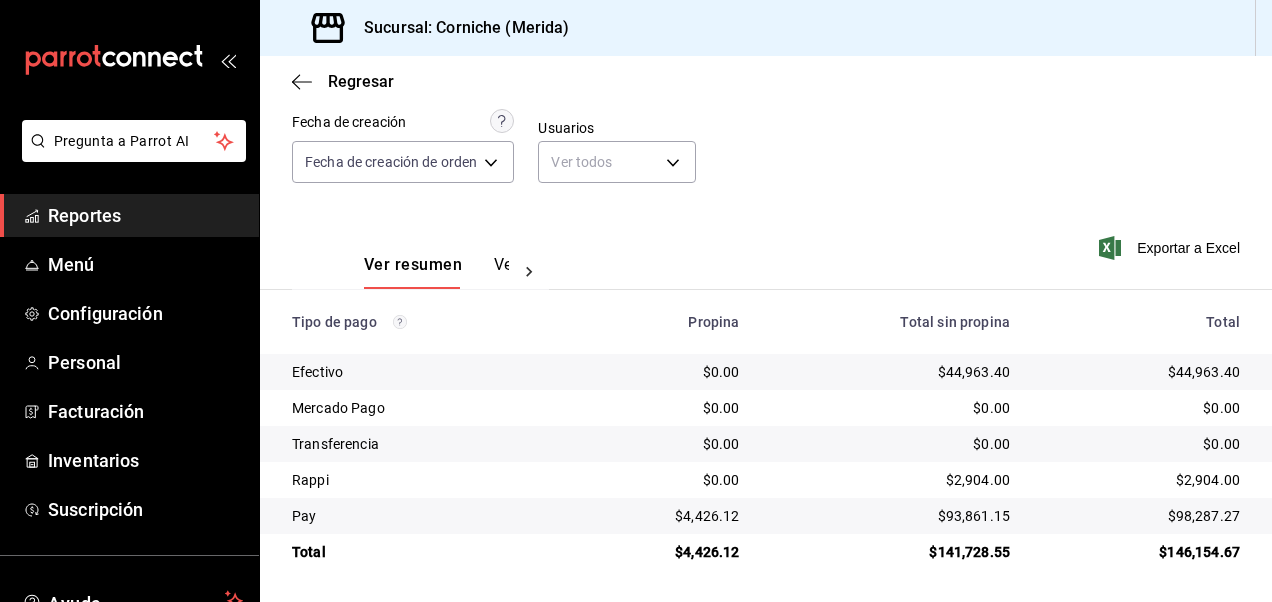 click on "Fecha [DATE] [DATE] - [DATE] [DATE] Hora inicio [TIME] Hora inicio Hora fin [TIME] Hora fin Marca Elige las marcas Tipo de pago Ver todos Tipo de orden Ver todos Fecha de creación   Fecha de creación de orden ORDER Usuarios Ver todos null" at bounding box center [766, 110] 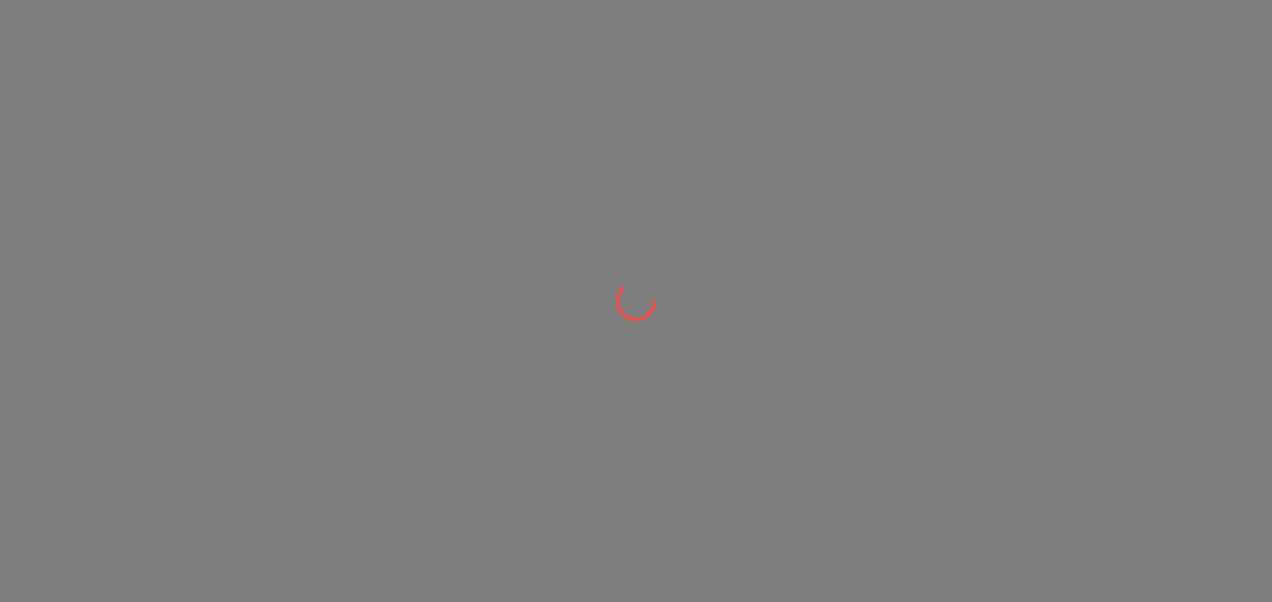 scroll, scrollTop: 0, scrollLeft: 0, axis: both 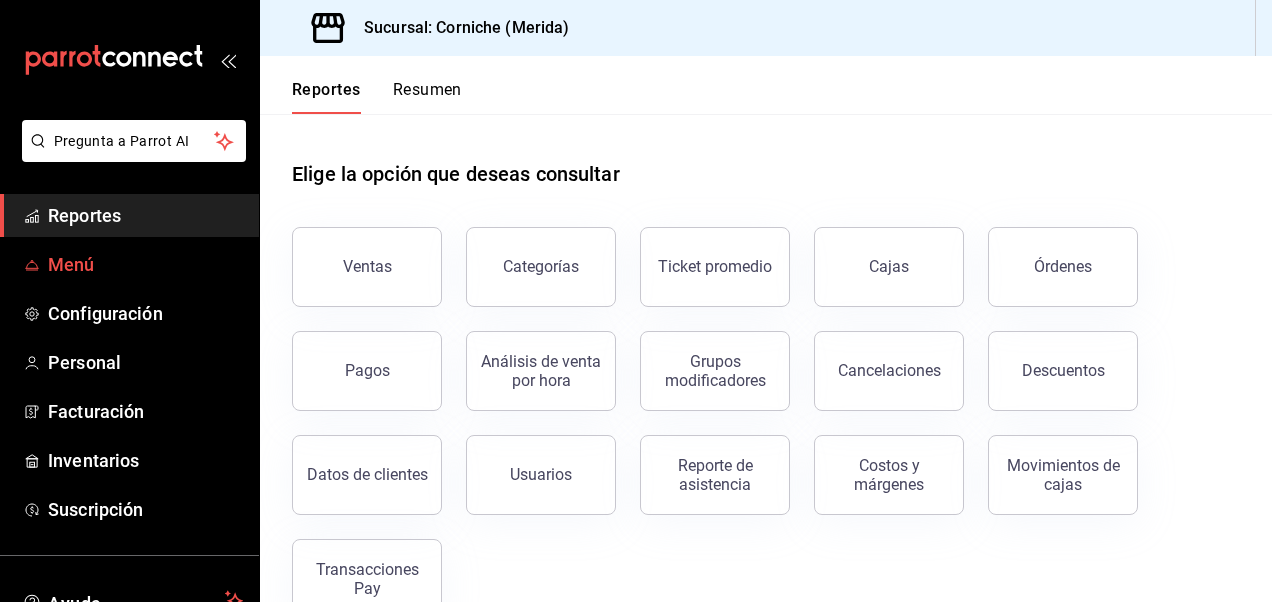 click on "Menú" at bounding box center [145, 264] 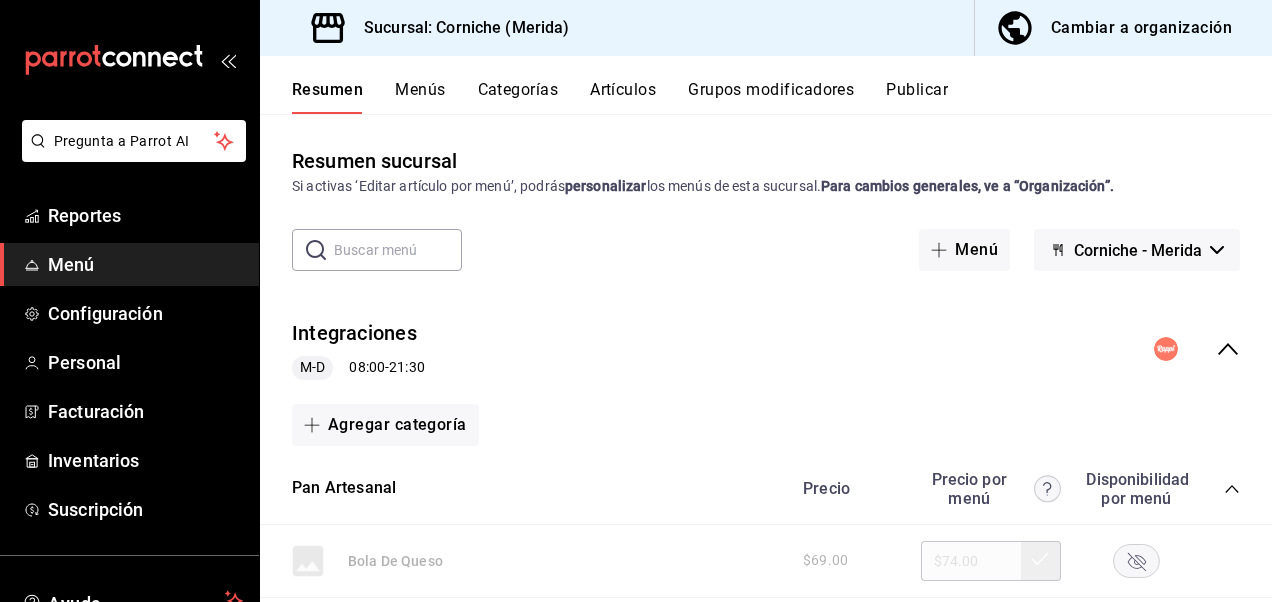 click on "Cambiar a organización" at bounding box center (1141, 28) 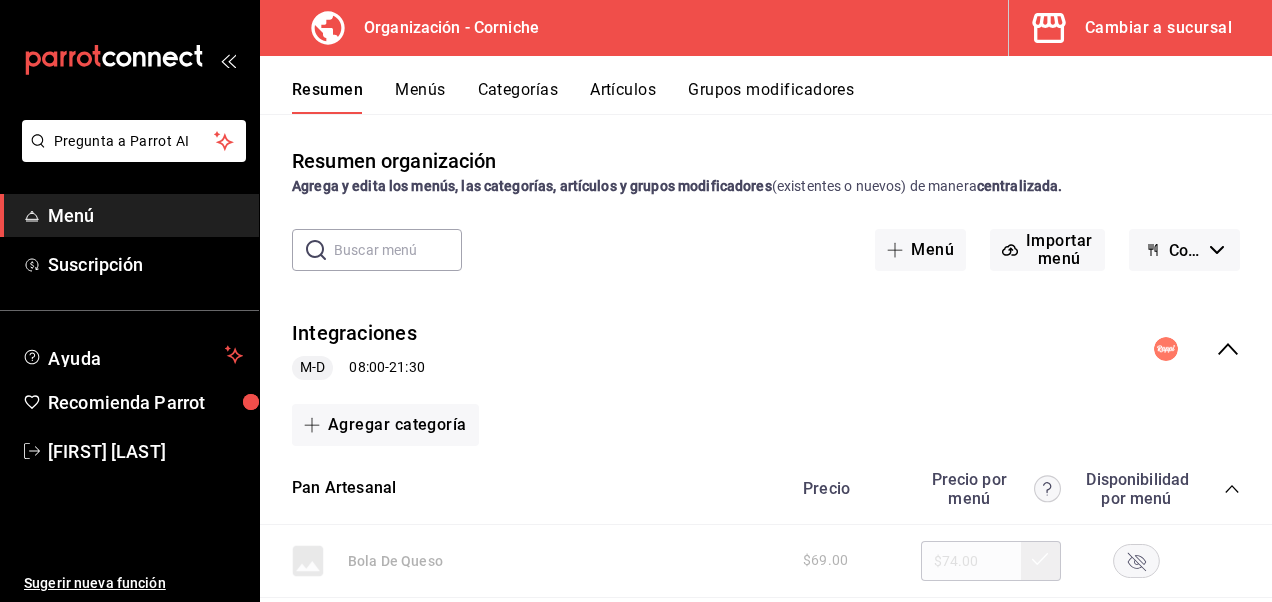 click on "Grupos modificadores" at bounding box center [771, 97] 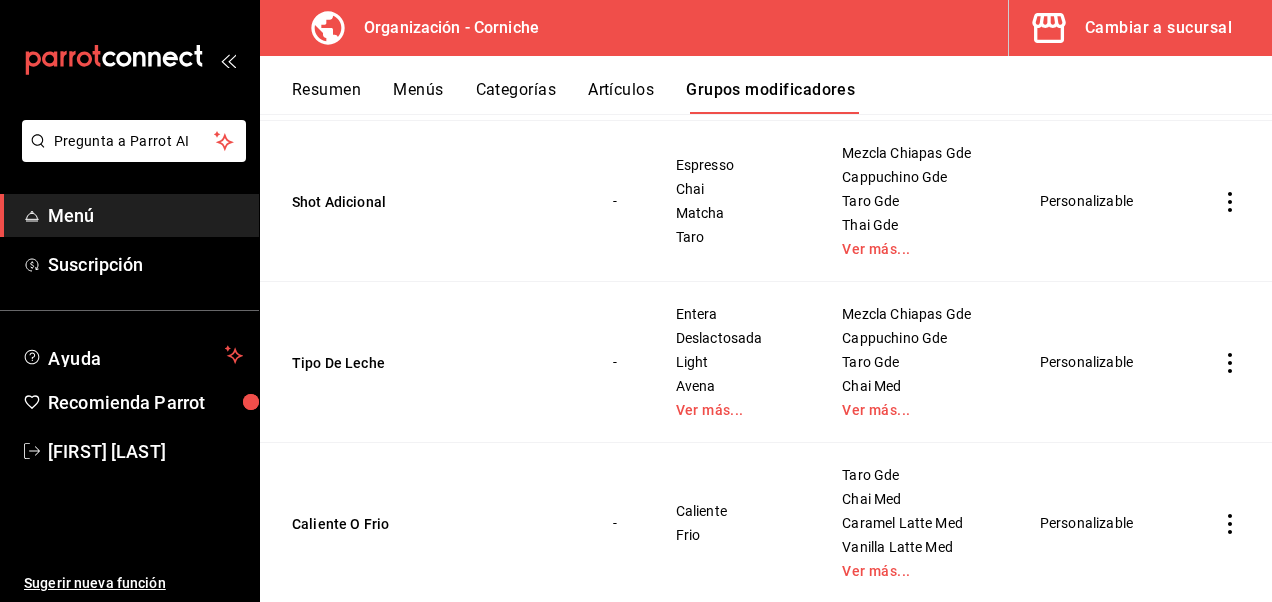 scroll, scrollTop: 908, scrollLeft: 0, axis: vertical 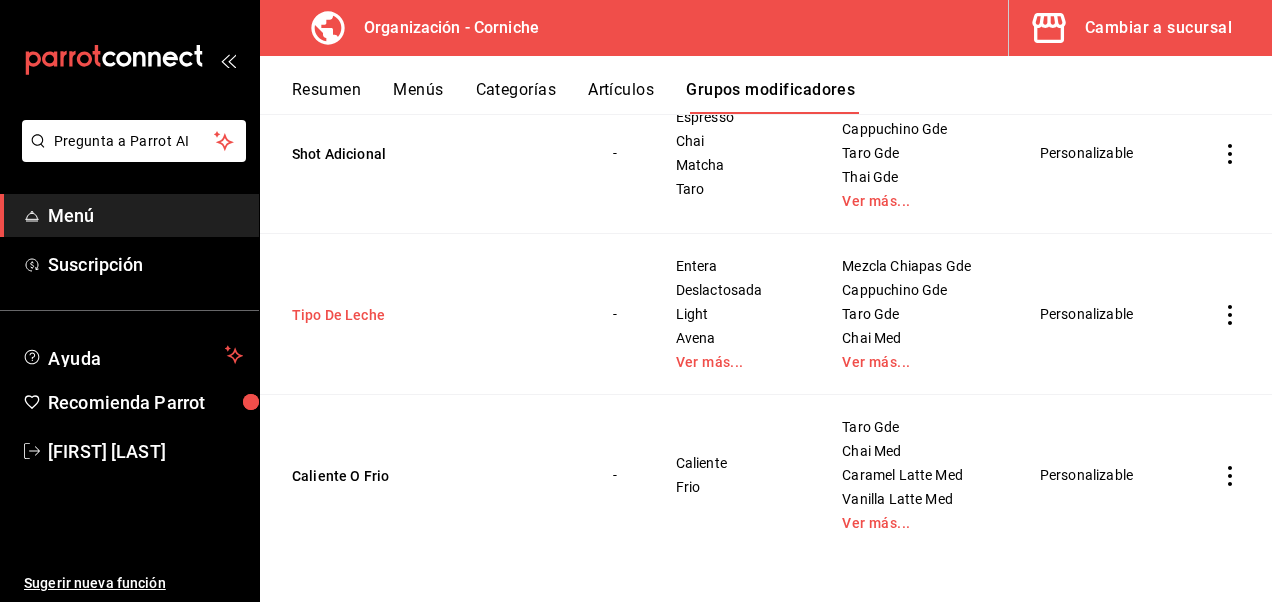click on "Tipo De Leche" at bounding box center (412, 315) 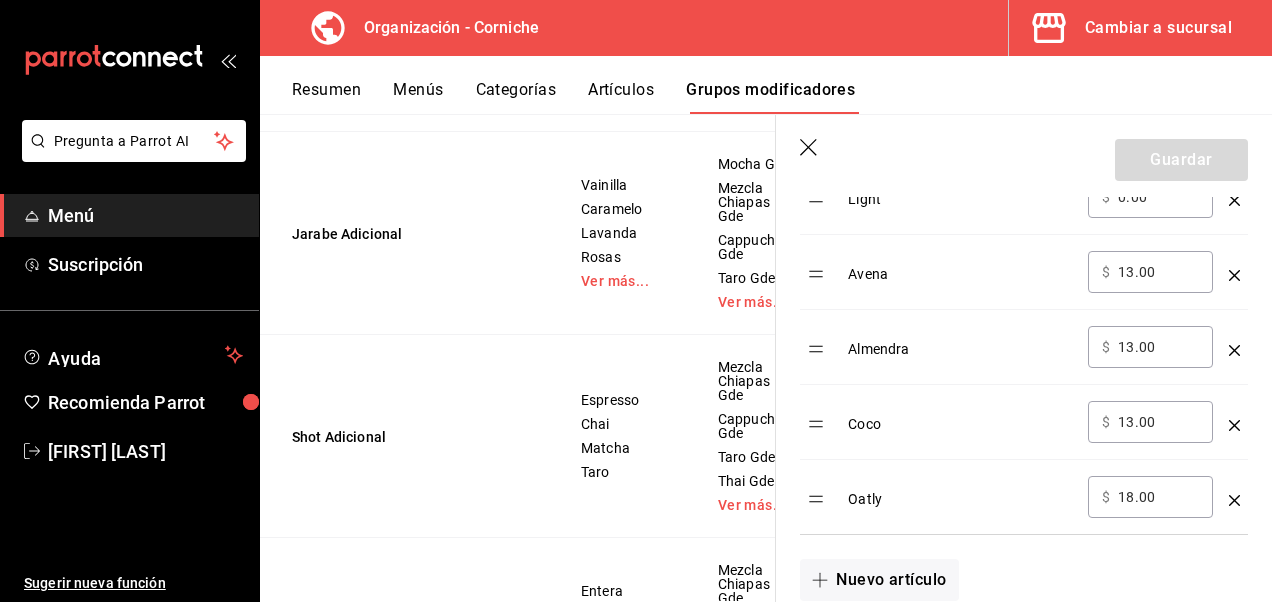 scroll, scrollTop: 894, scrollLeft: 0, axis: vertical 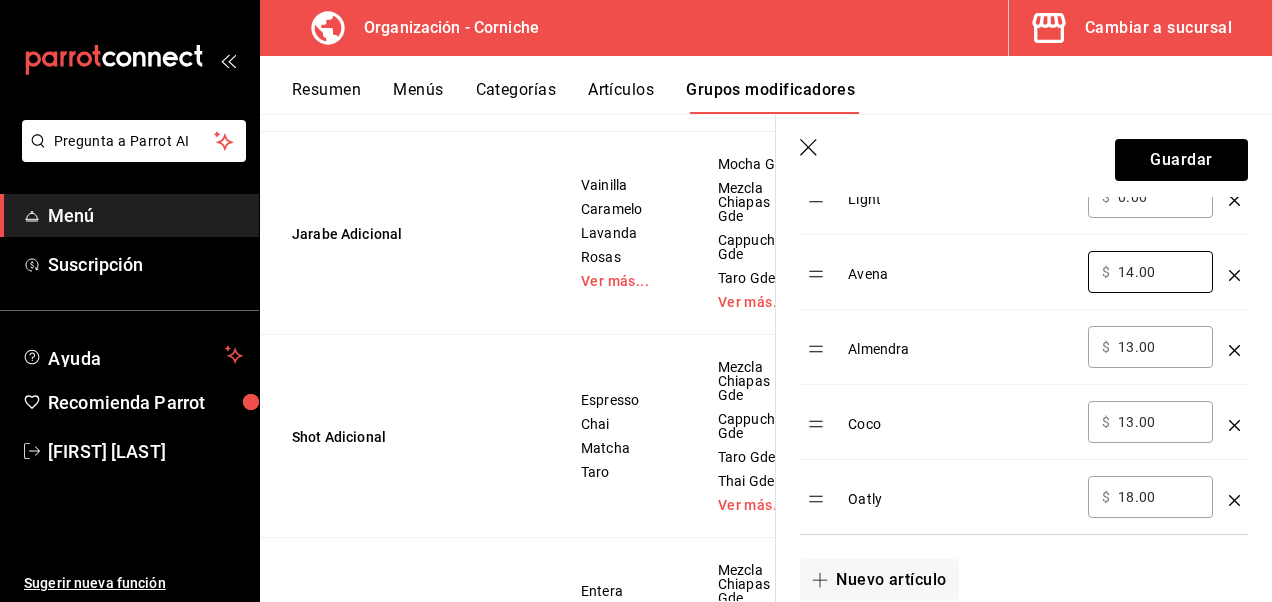 type on "14.00" 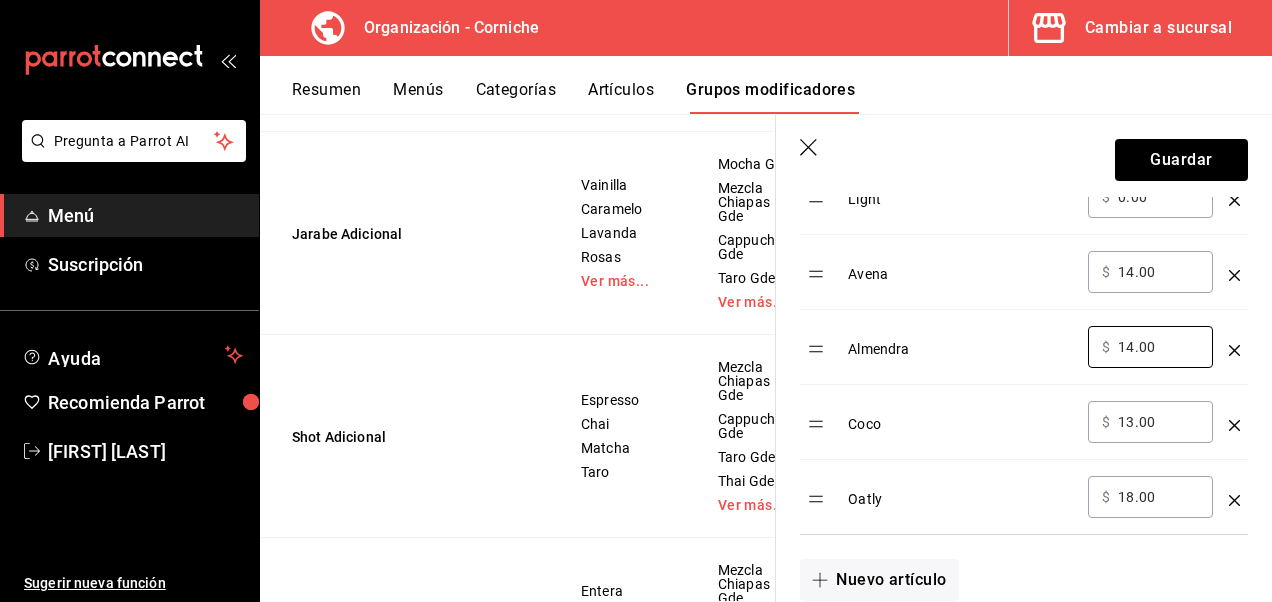 type on "14.00" 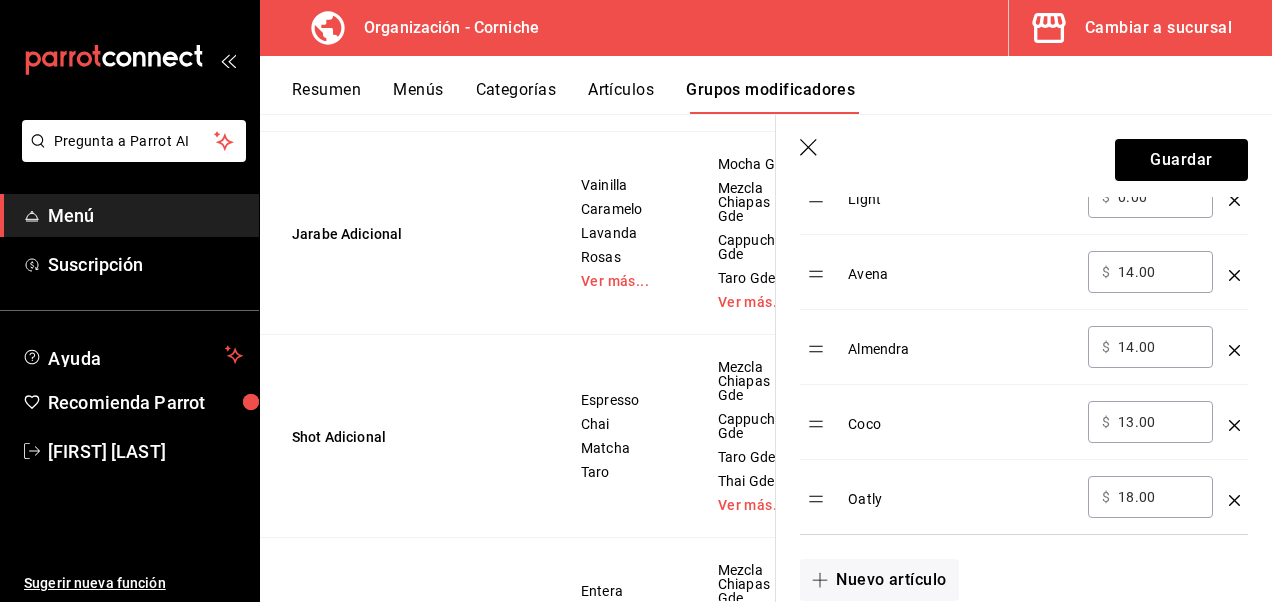 click on "13.00" at bounding box center [1158, 422] 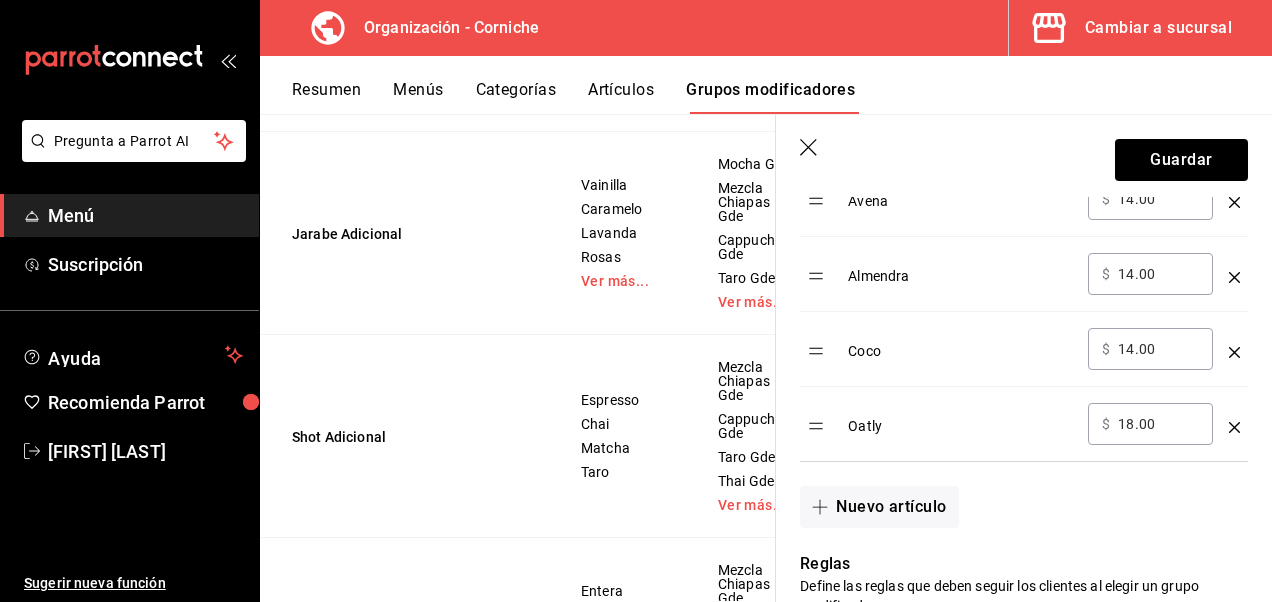 scroll, scrollTop: 968, scrollLeft: 0, axis: vertical 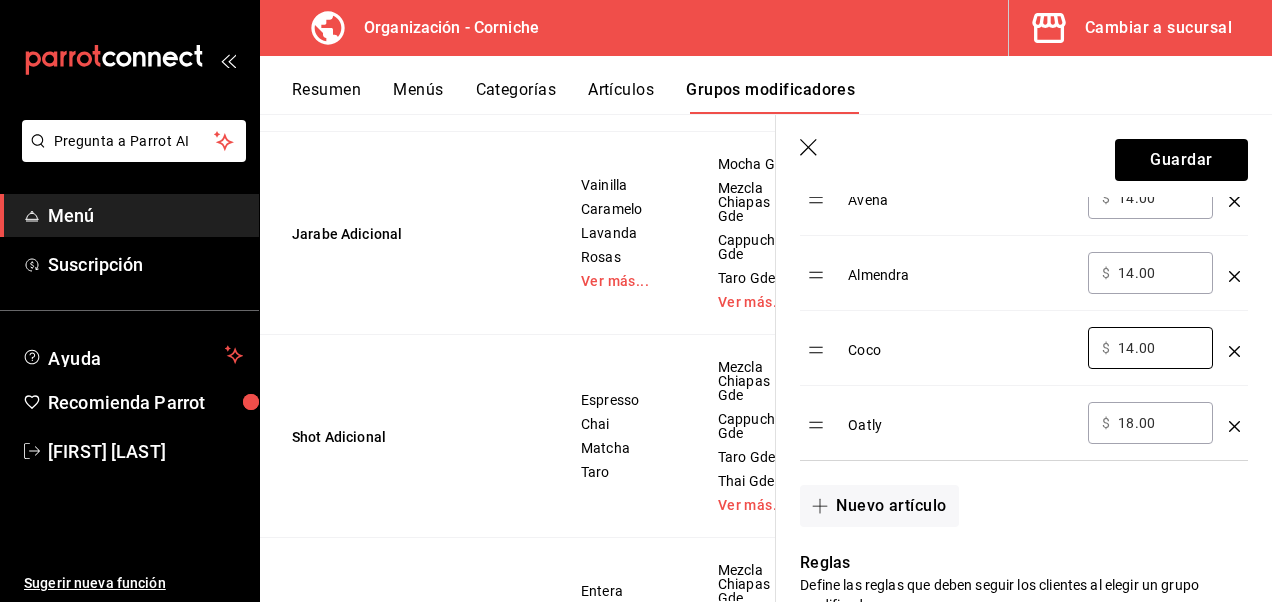 type on "14.00" 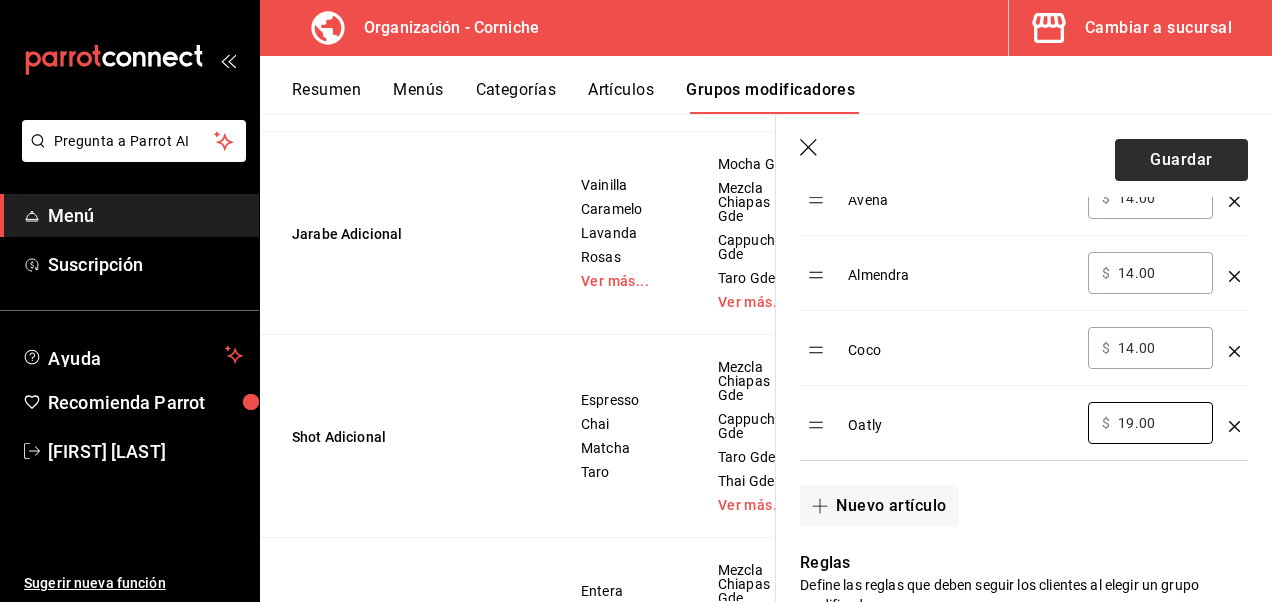type on "19.00" 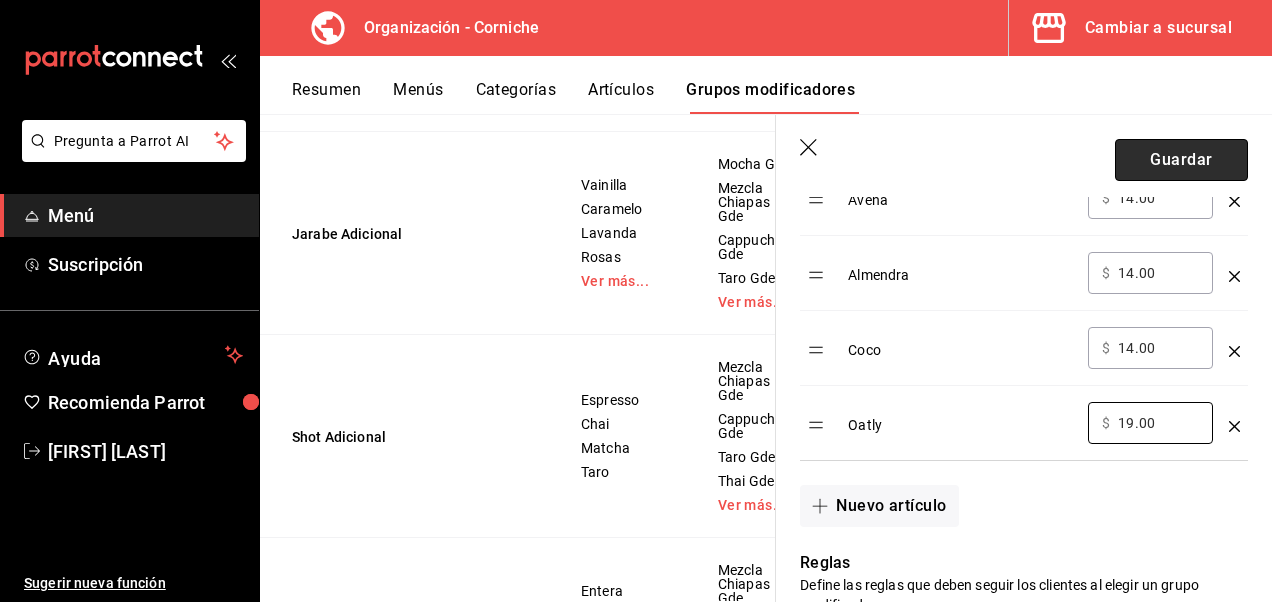 click on "Guardar" at bounding box center [1181, 160] 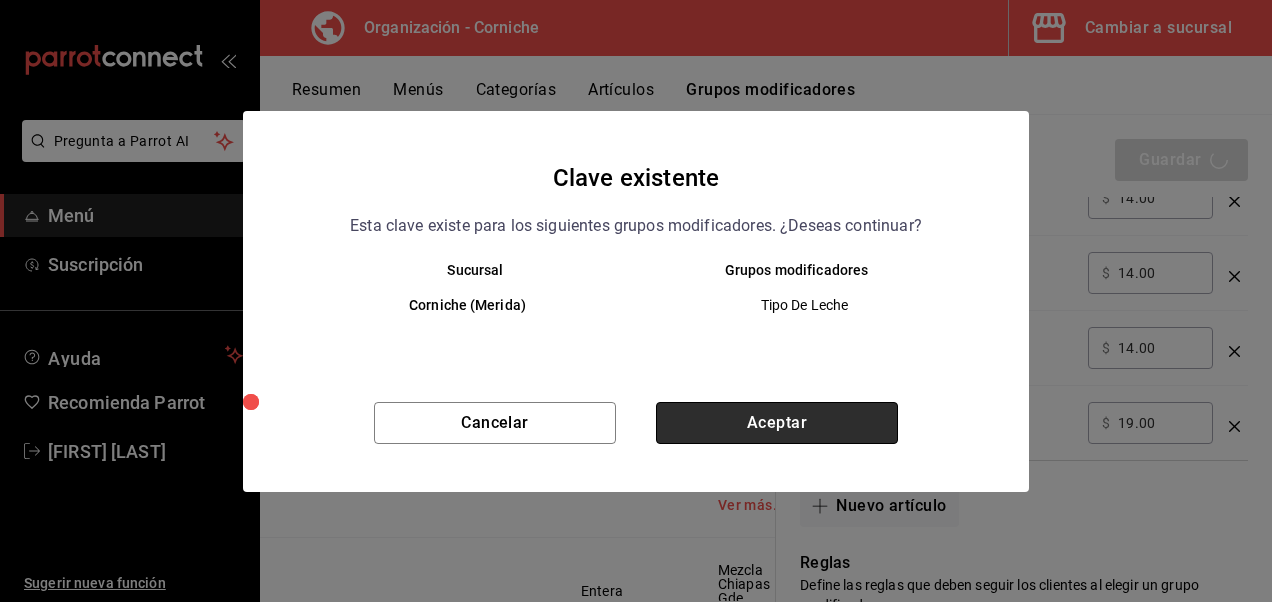click on "Aceptar" at bounding box center (777, 423) 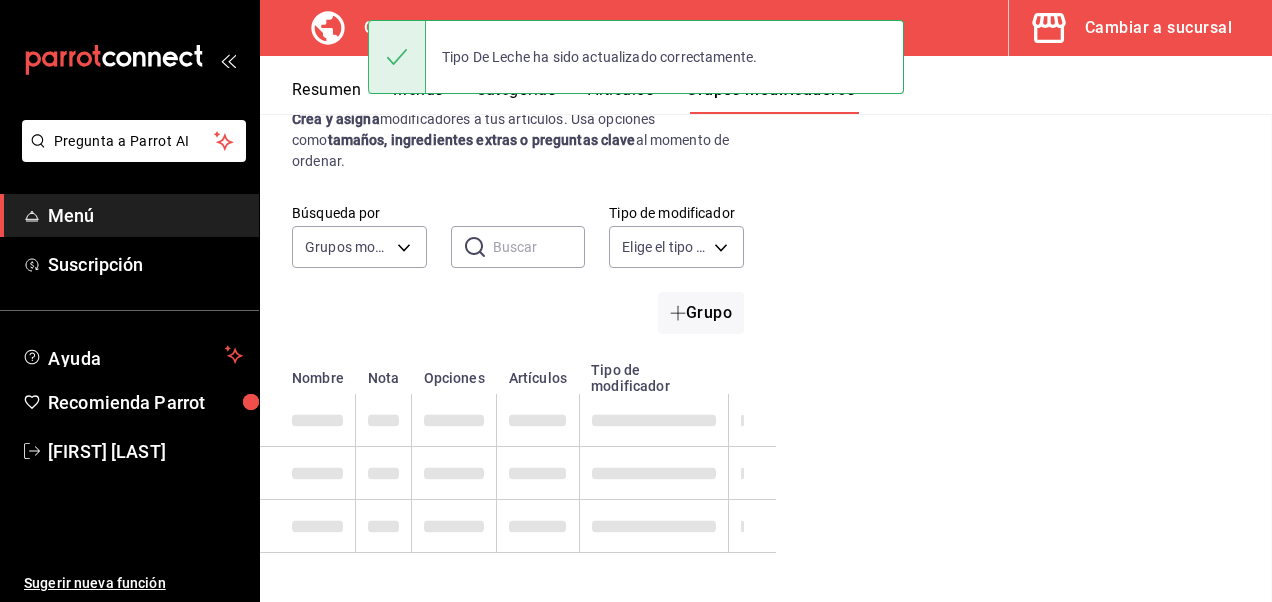 scroll, scrollTop: 0, scrollLeft: 0, axis: both 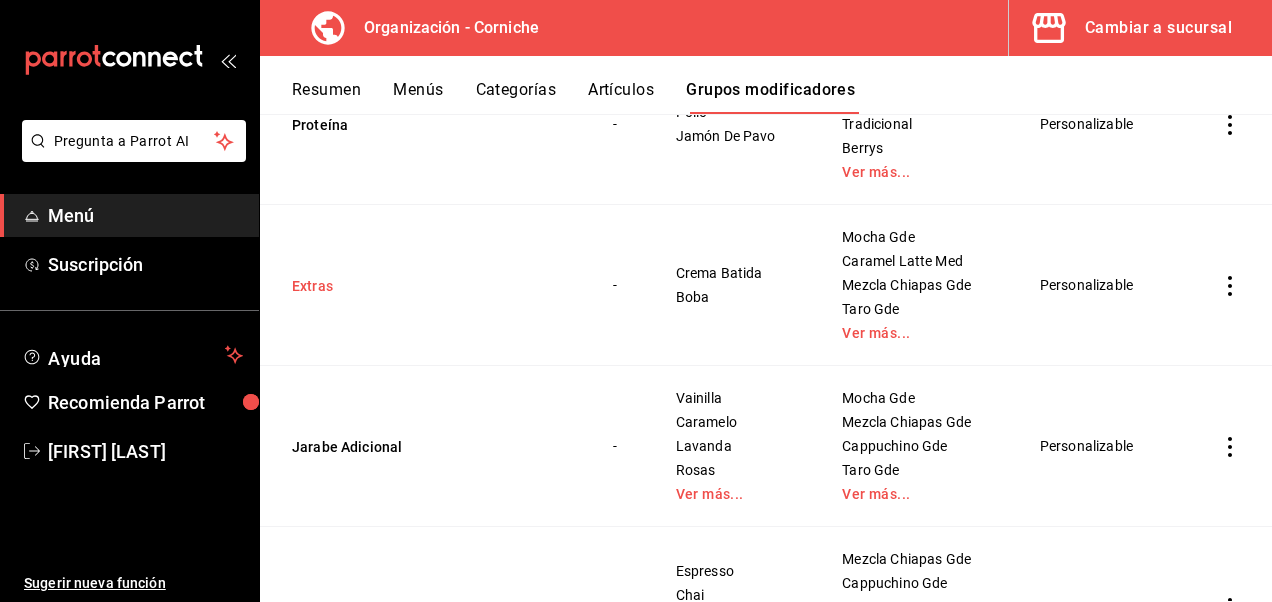 click on "Extras" at bounding box center [412, 286] 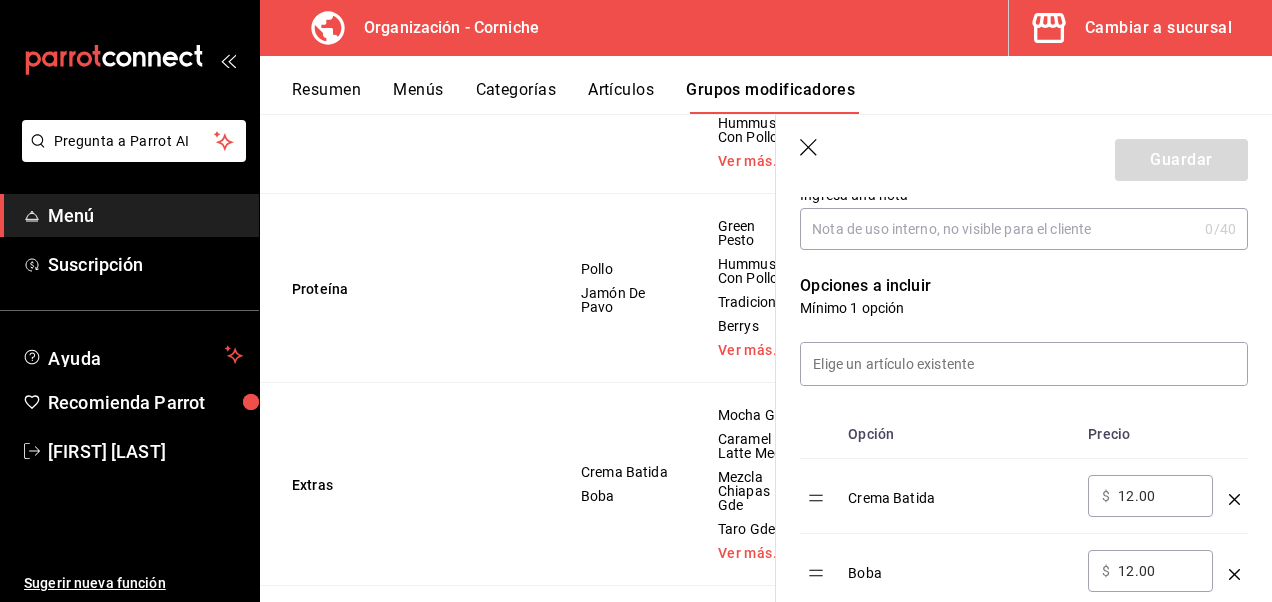 scroll, scrollTop: 544, scrollLeft: 0, axis: vertical 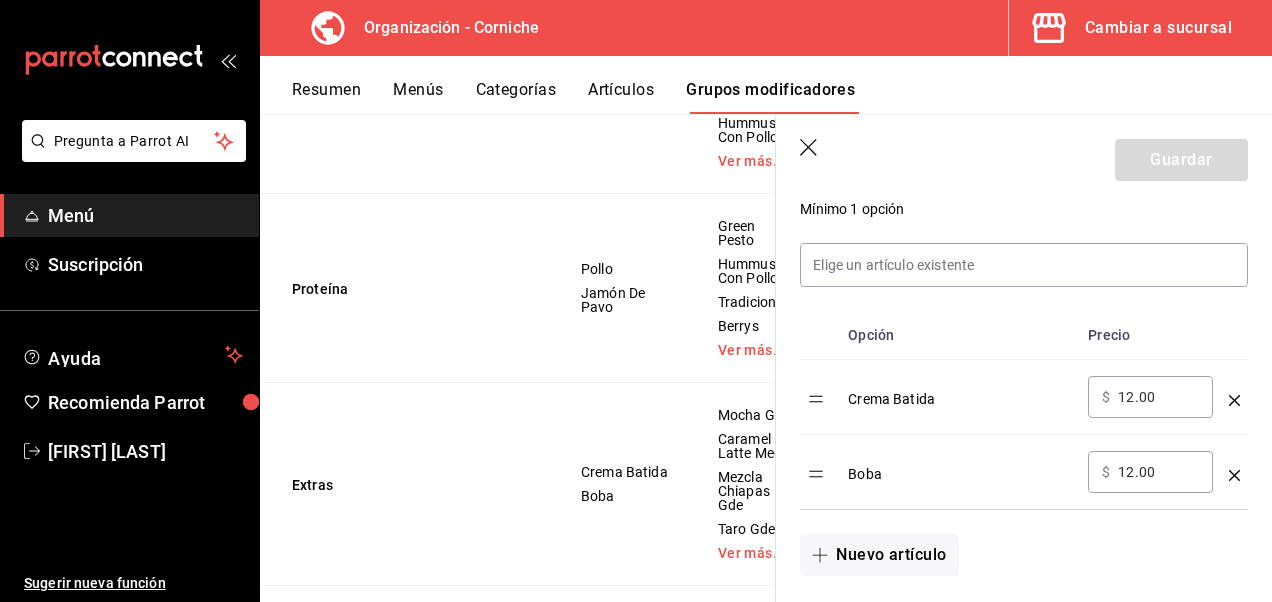 drag, startPoint x: 1130, startPoint y: 475, endPoint x: 1014, endPoint y: 490, distance: 116.965805 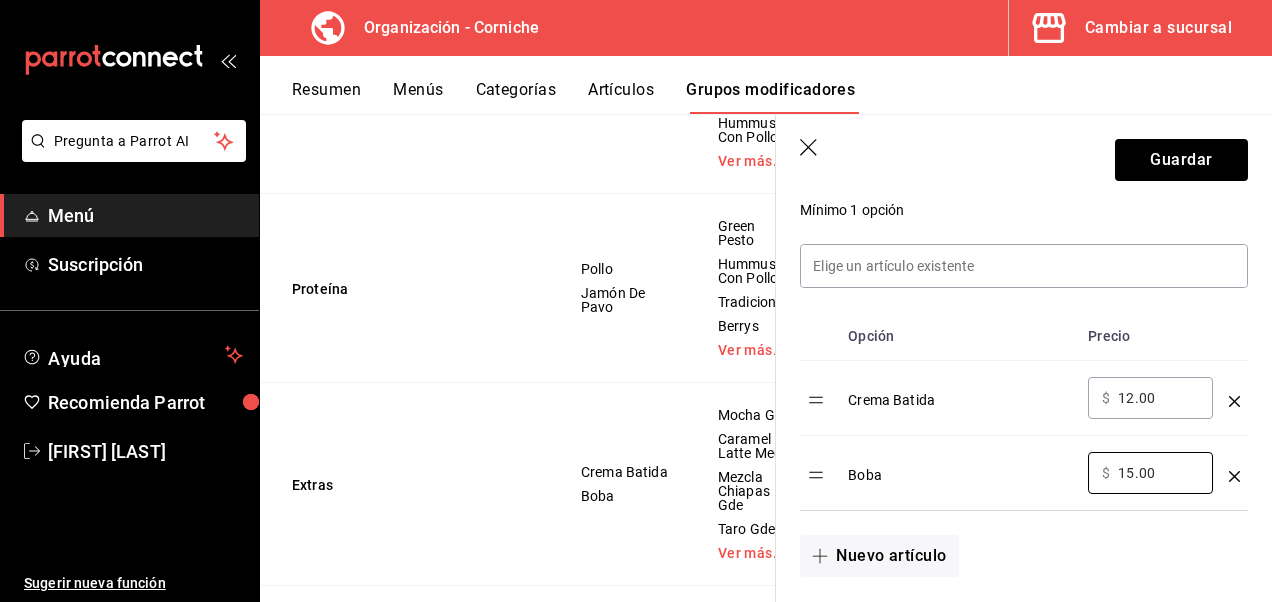 scroll, scrollTop: 572, scrollLeft: 0, axis: vertical 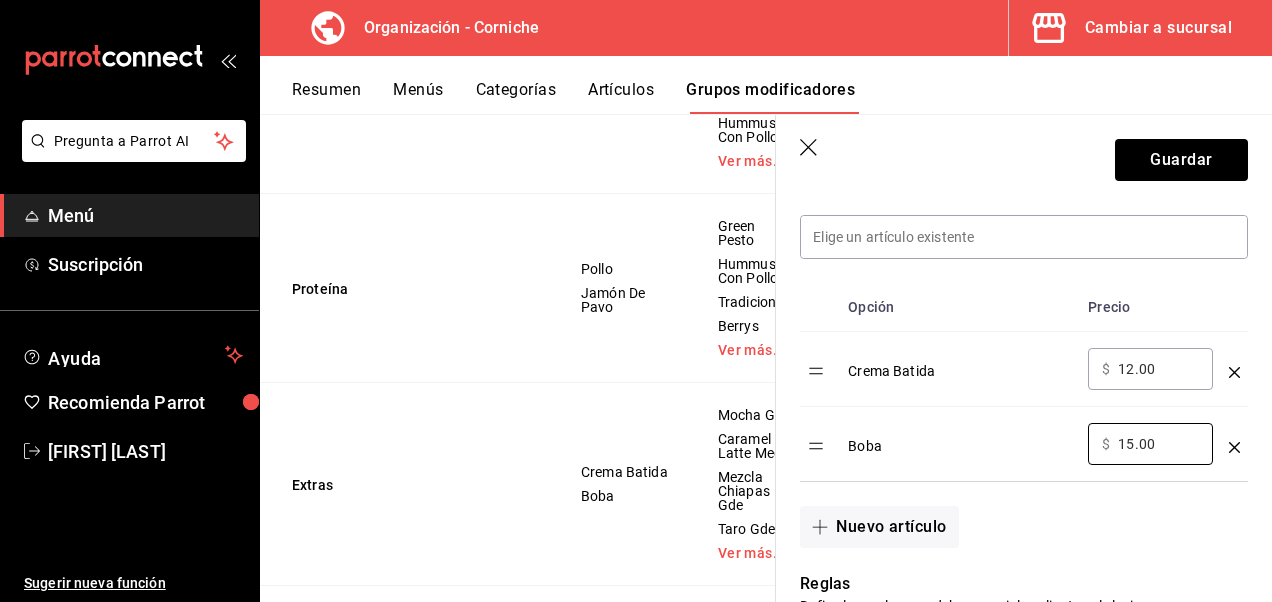 type on "15.00" 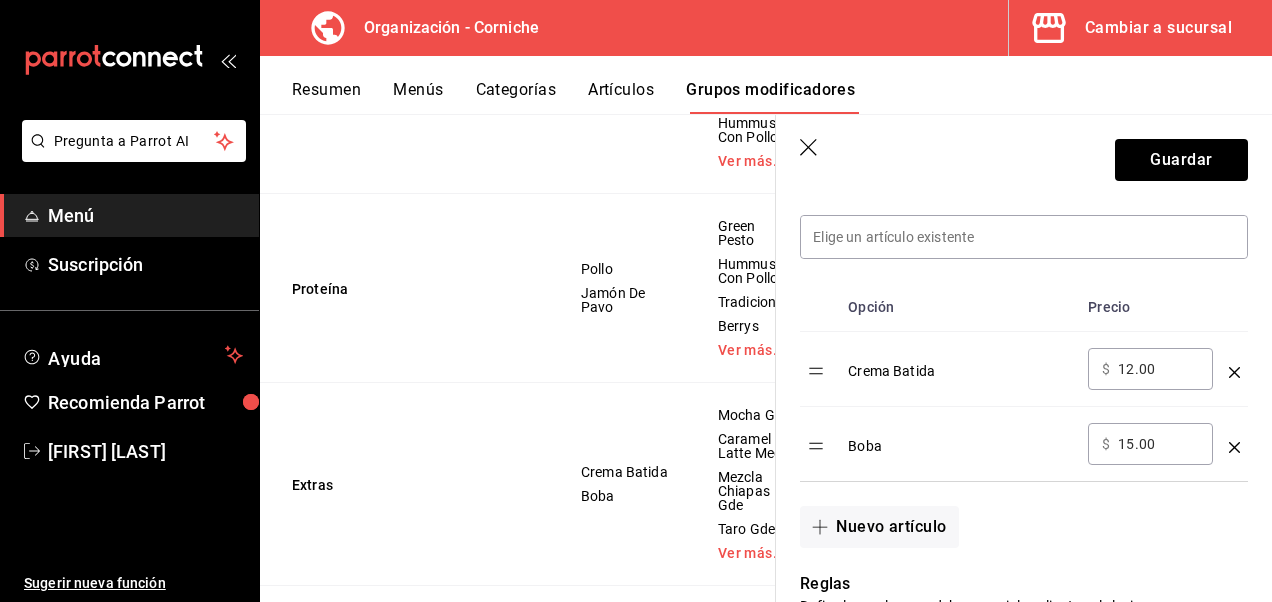 click 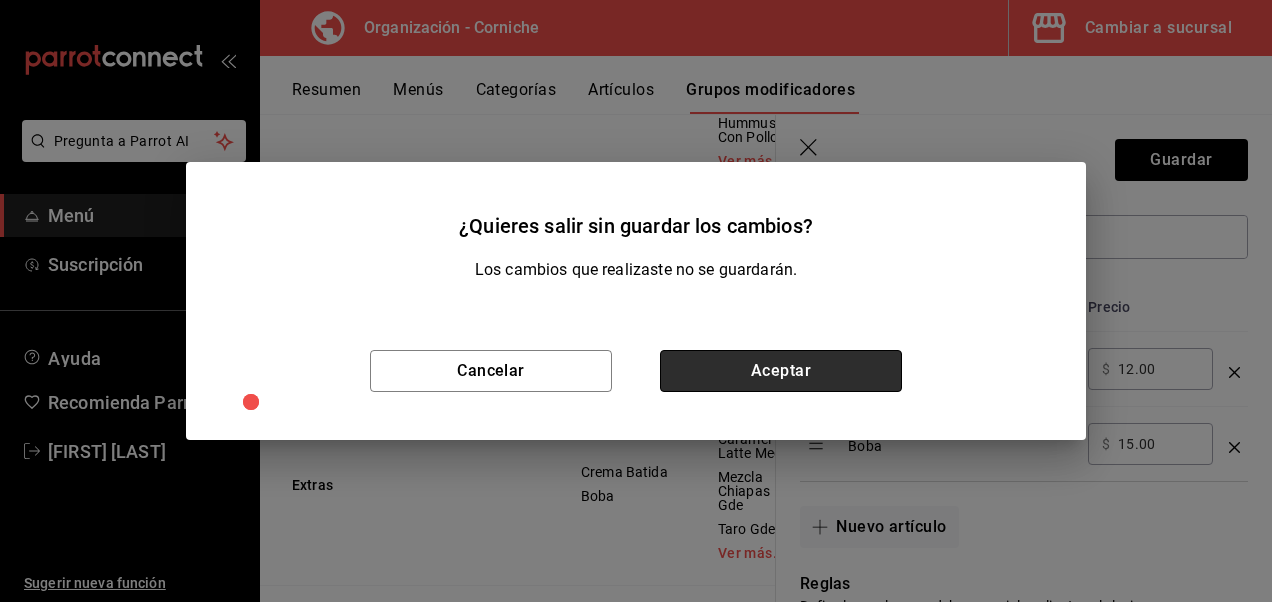click on "Aceptar" at bounding box center [781, 371] 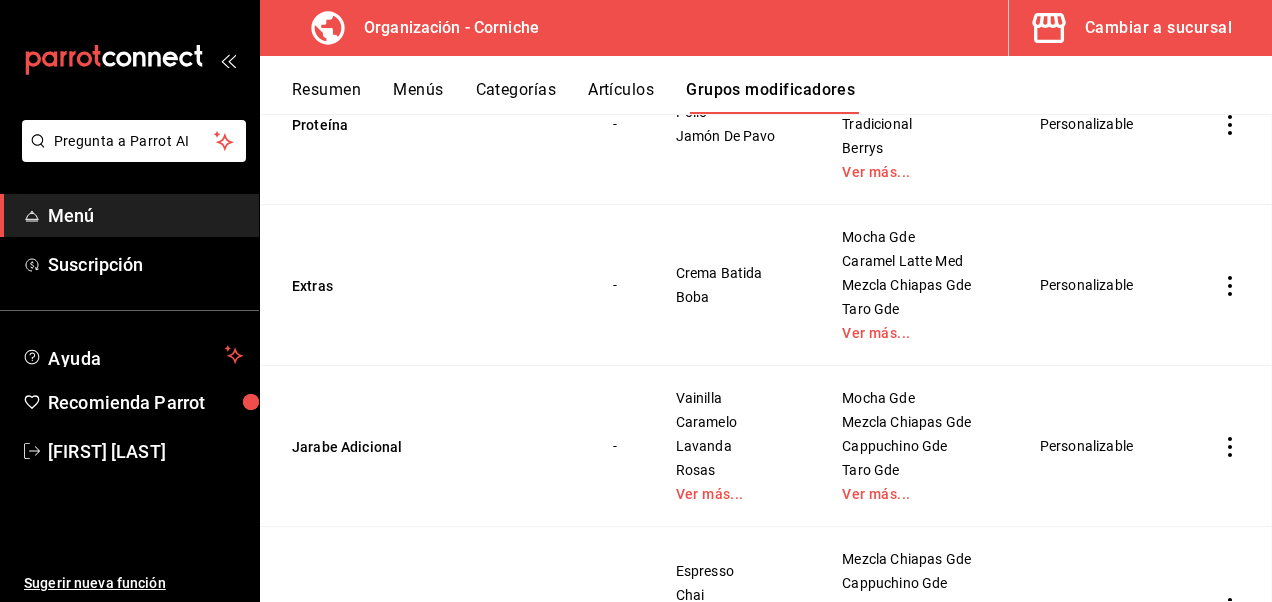 scroll, scrollTop: 0, scrollLeft: 0, axis: both 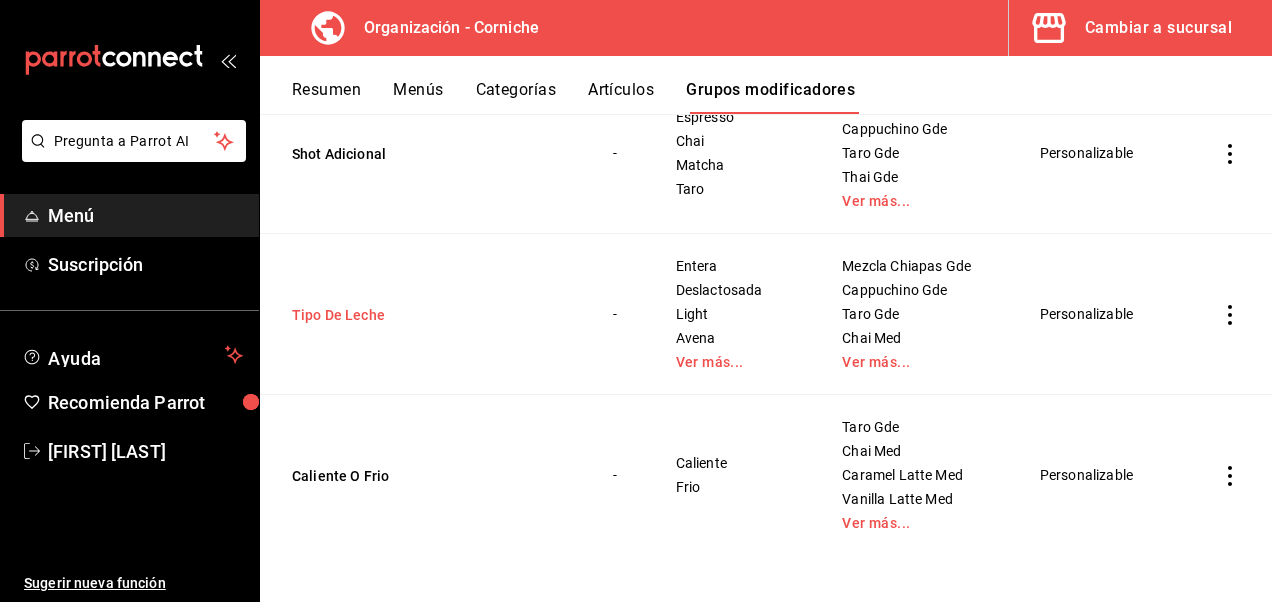 click on "Tipo De Leche" at bounding box center (412, 315) 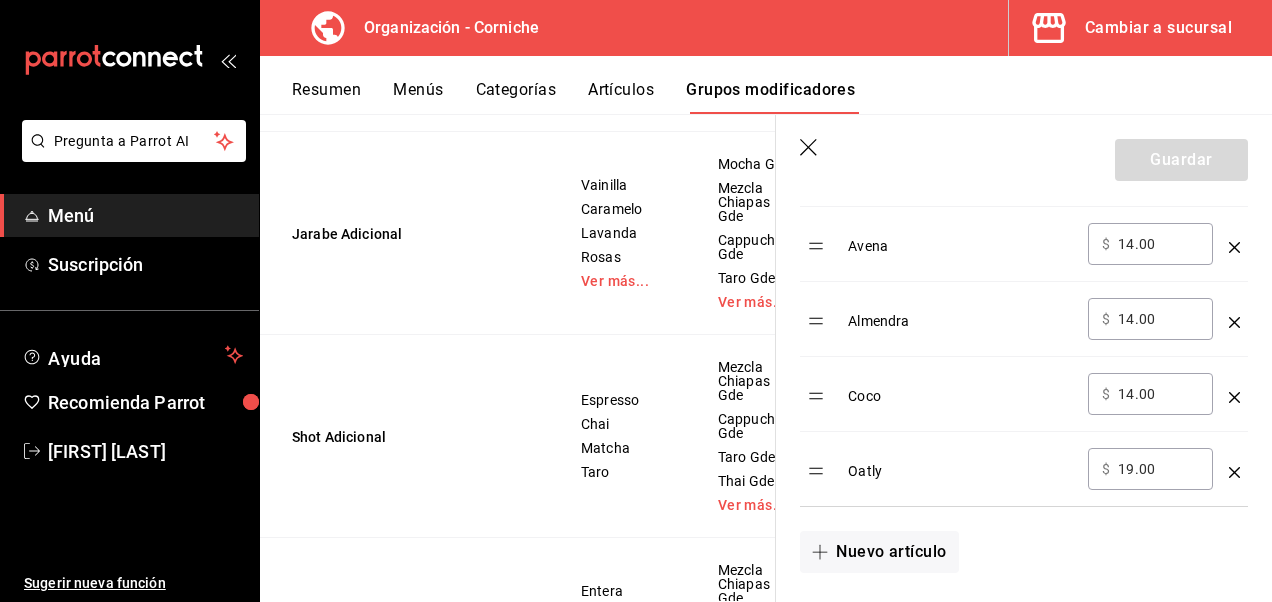 scroll, scrollTop: 0, scrollLeft: 0, axis: both 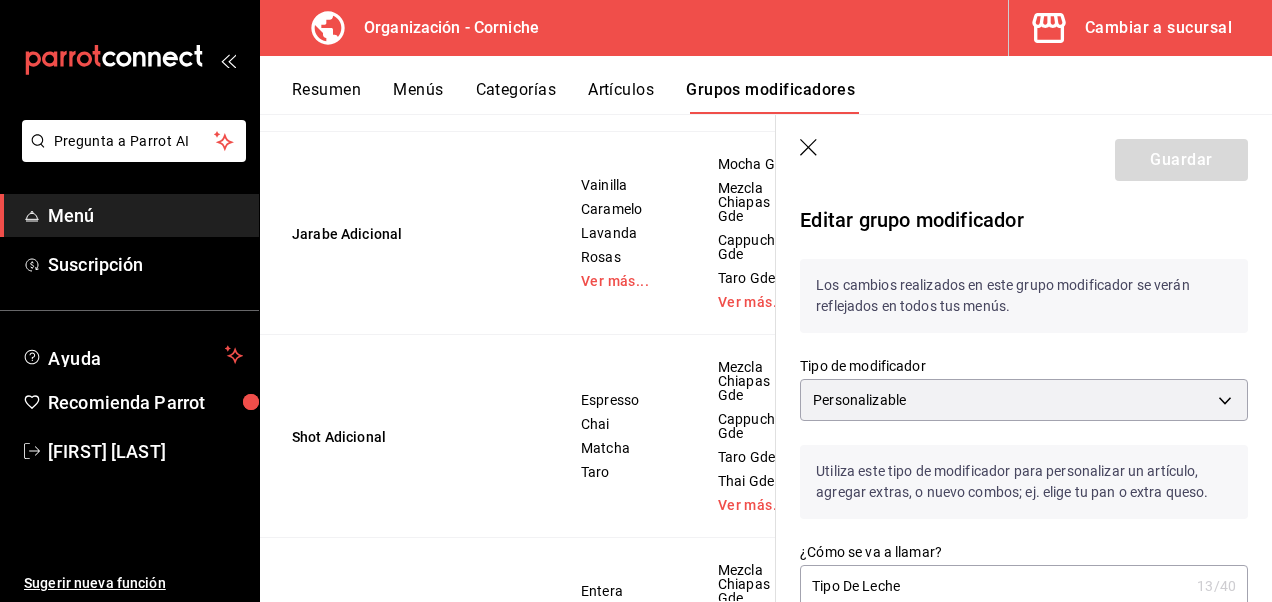 click 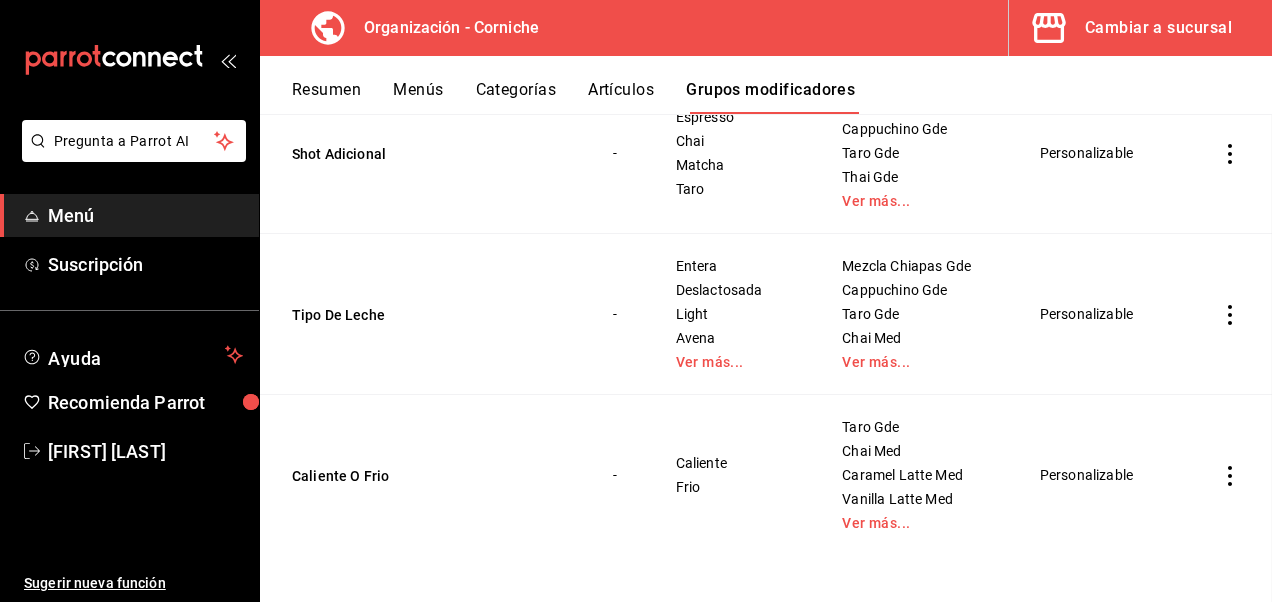 scroll, scrollTop: 0, scrollLeft: 0, axis: both 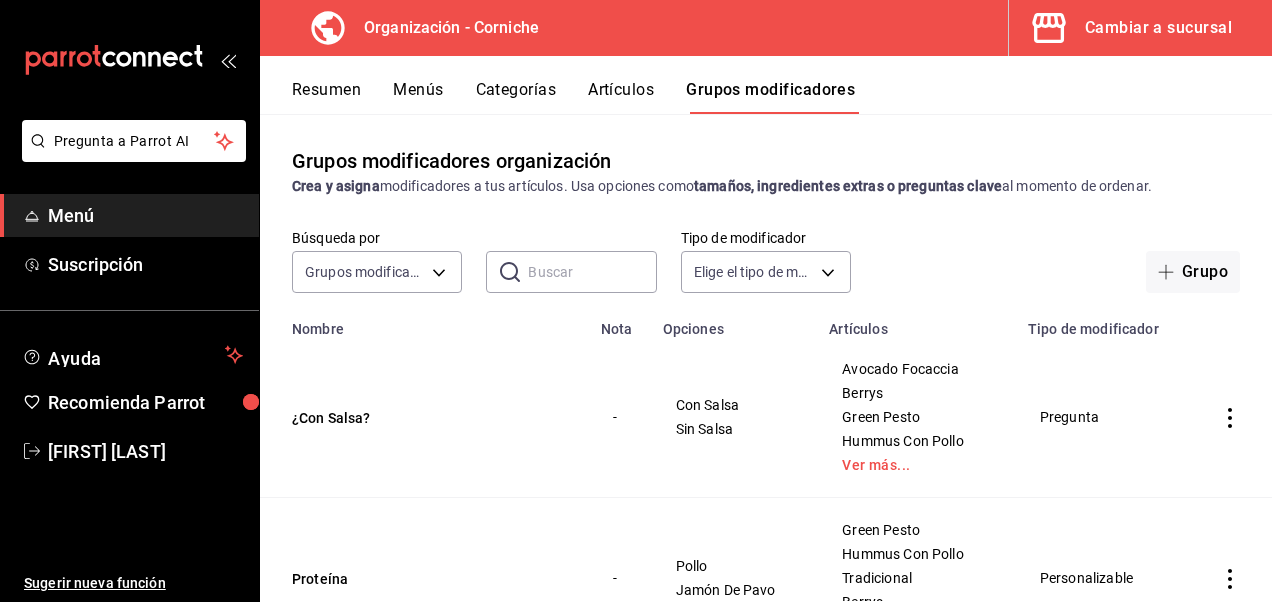 click on "Menús" at bounding box center (418, 97) 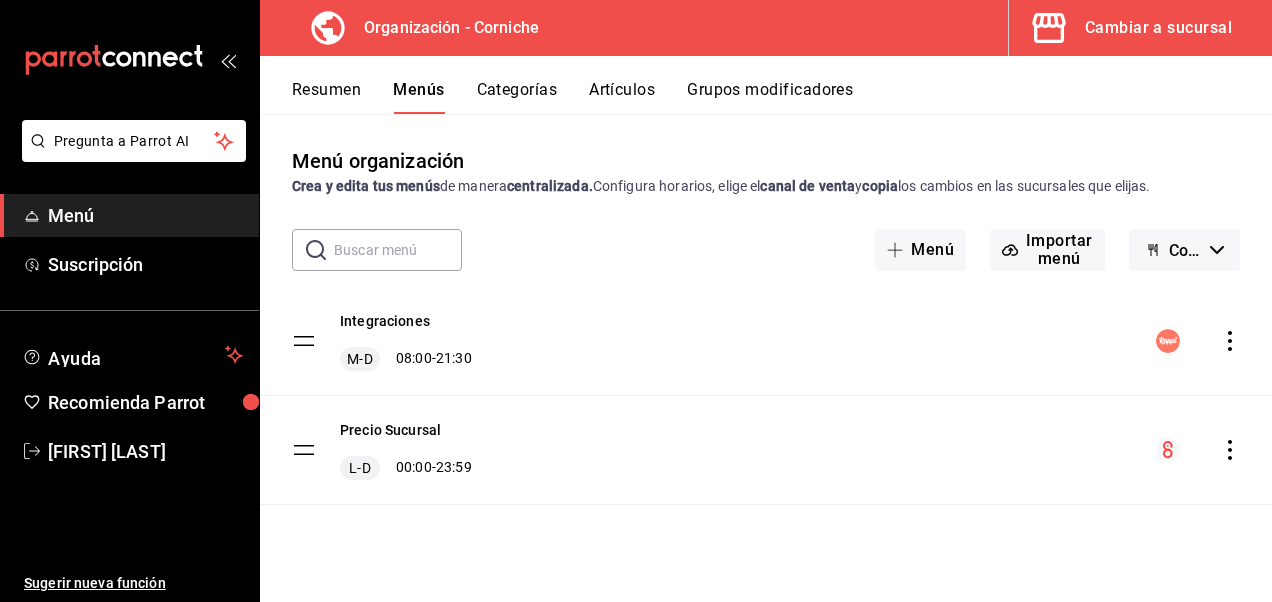 click 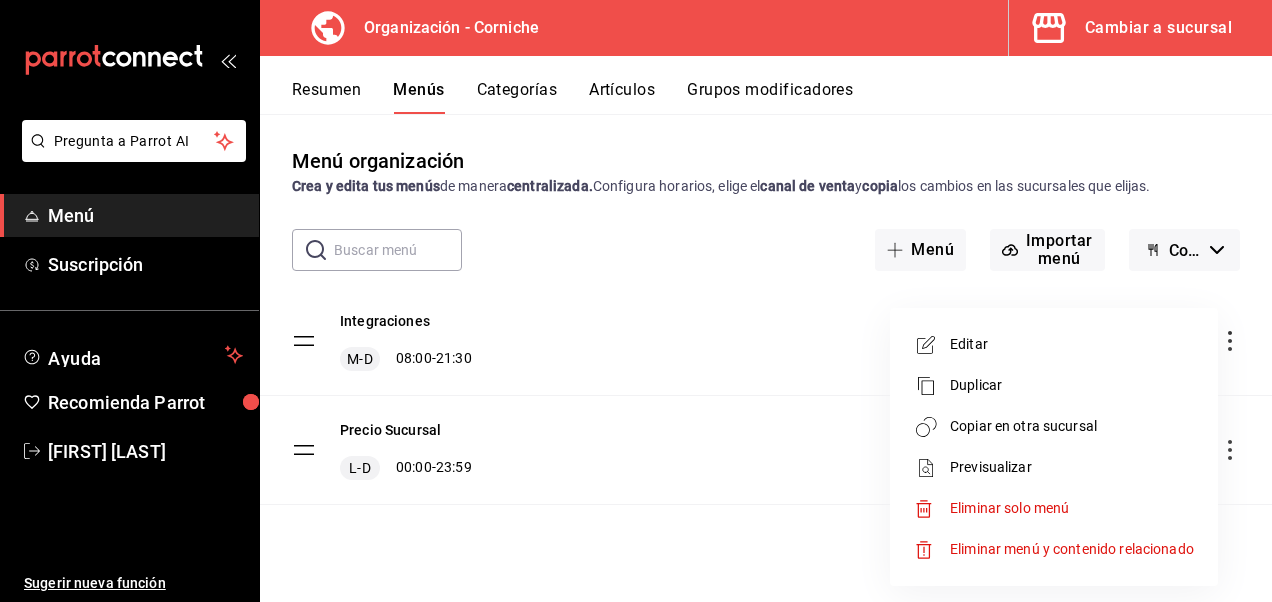 click on "Copiar en otra sucursal" at bounding box center (1054, 426) 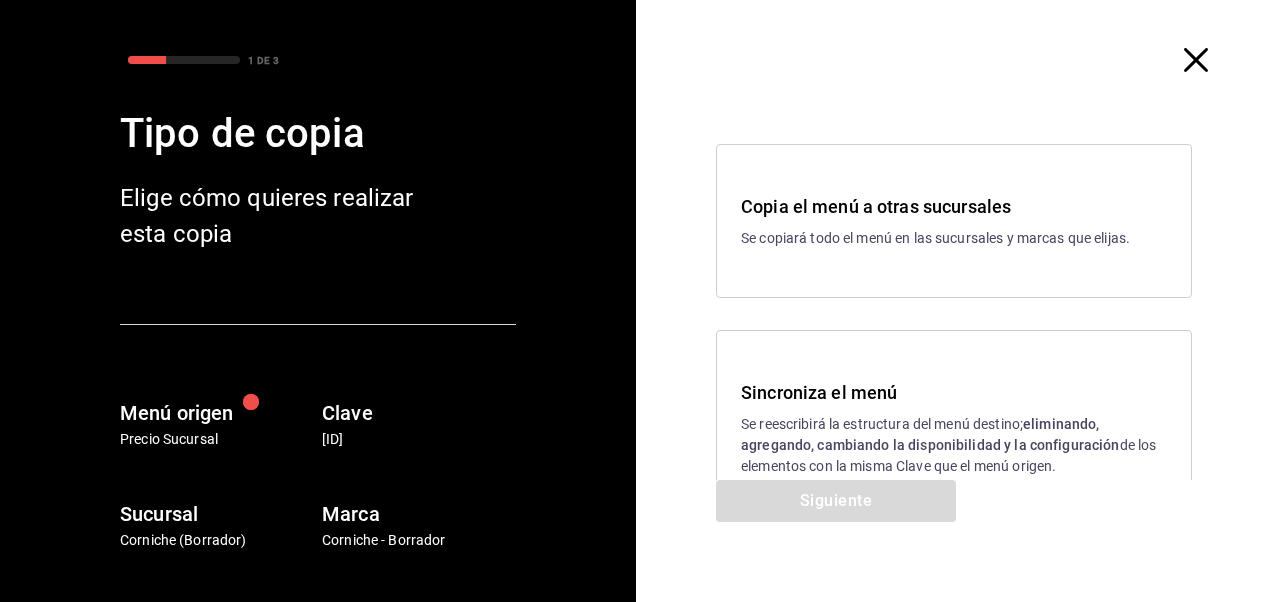 click on "eliminando, agregando, cambiando la disponibilidad y la configuración" at bounding box center [930, 434] 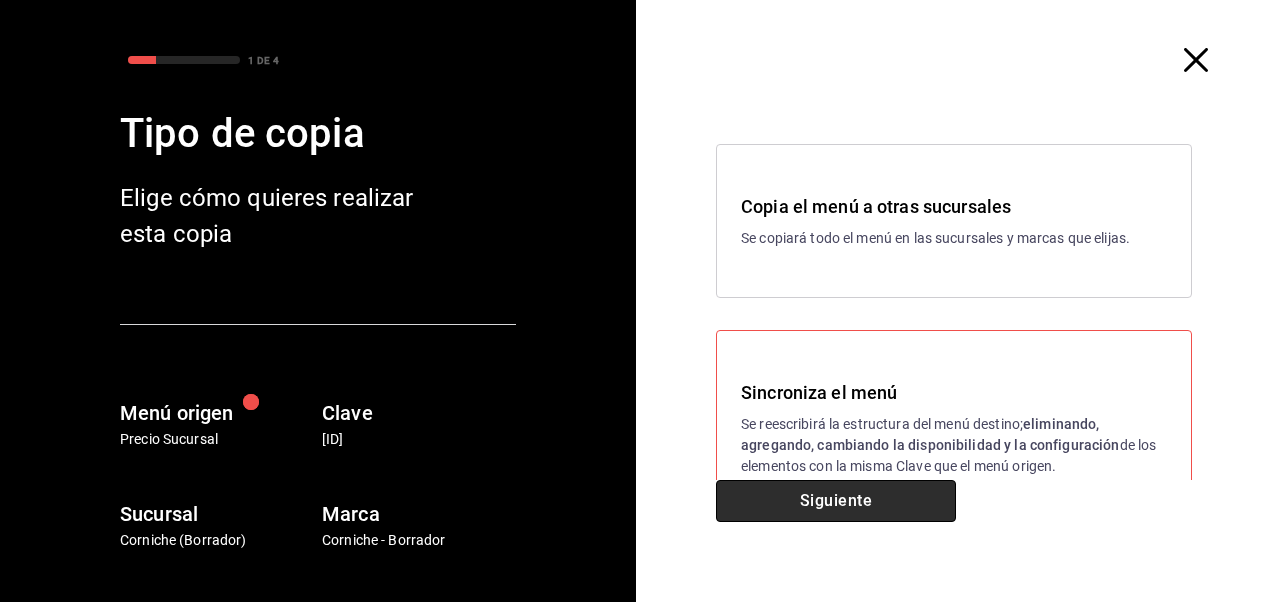 click on "Siguiente" at bounding box center [836, 501] 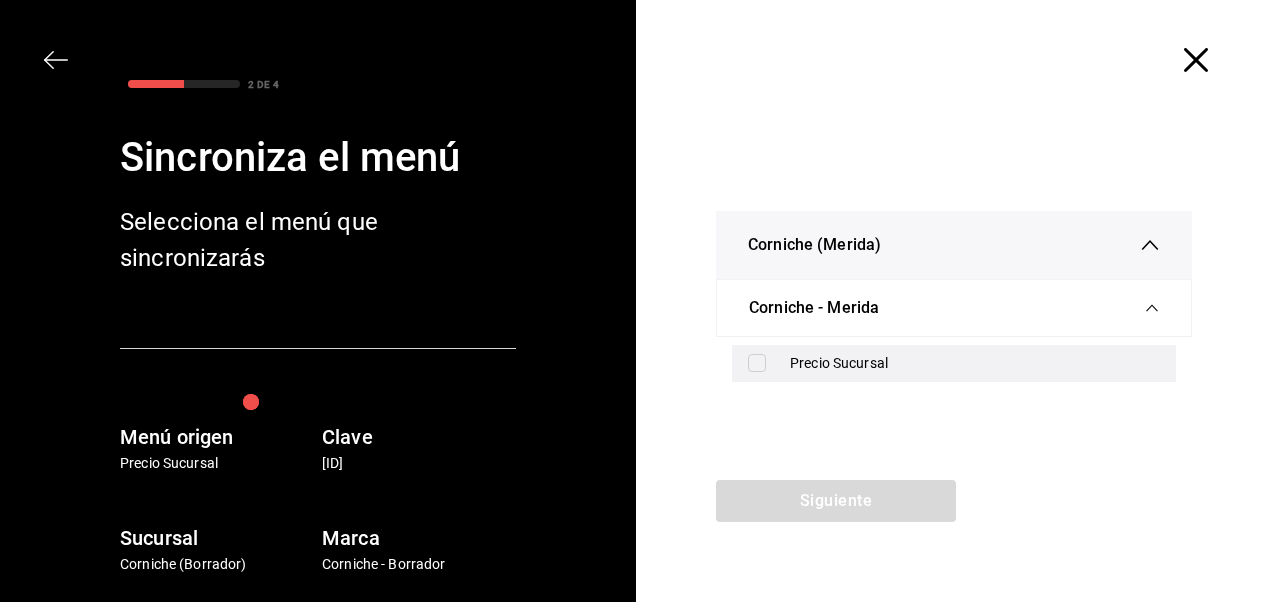 click at bounding box center (757, 363) 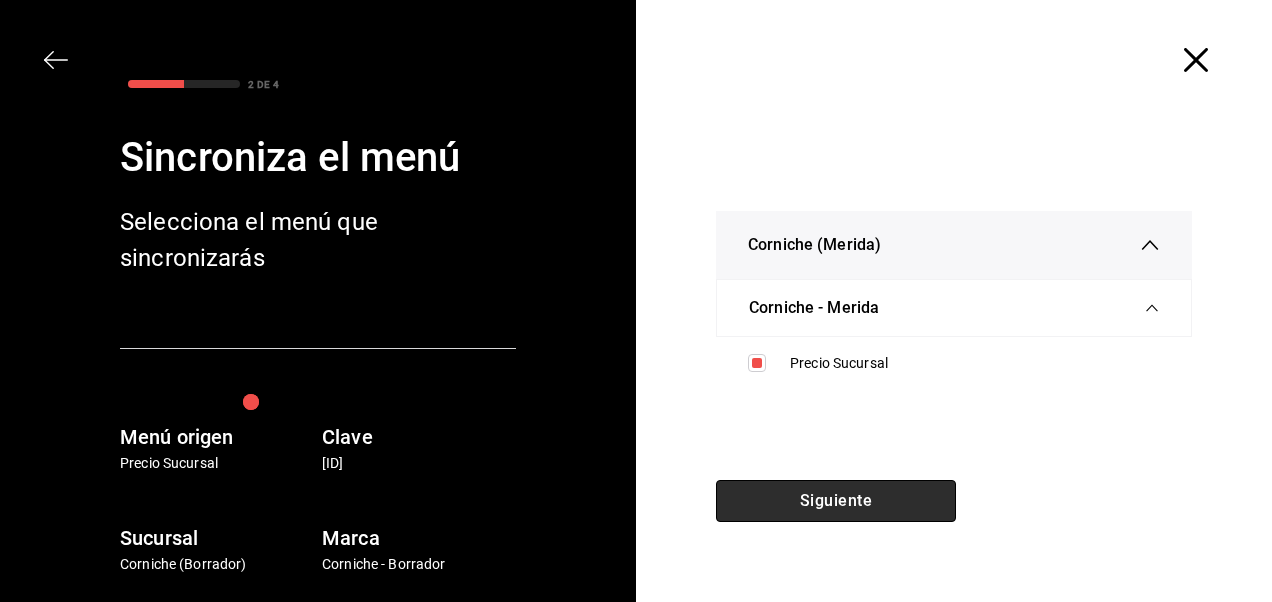 click on "Siguiente" at bounding box center [836, 501] 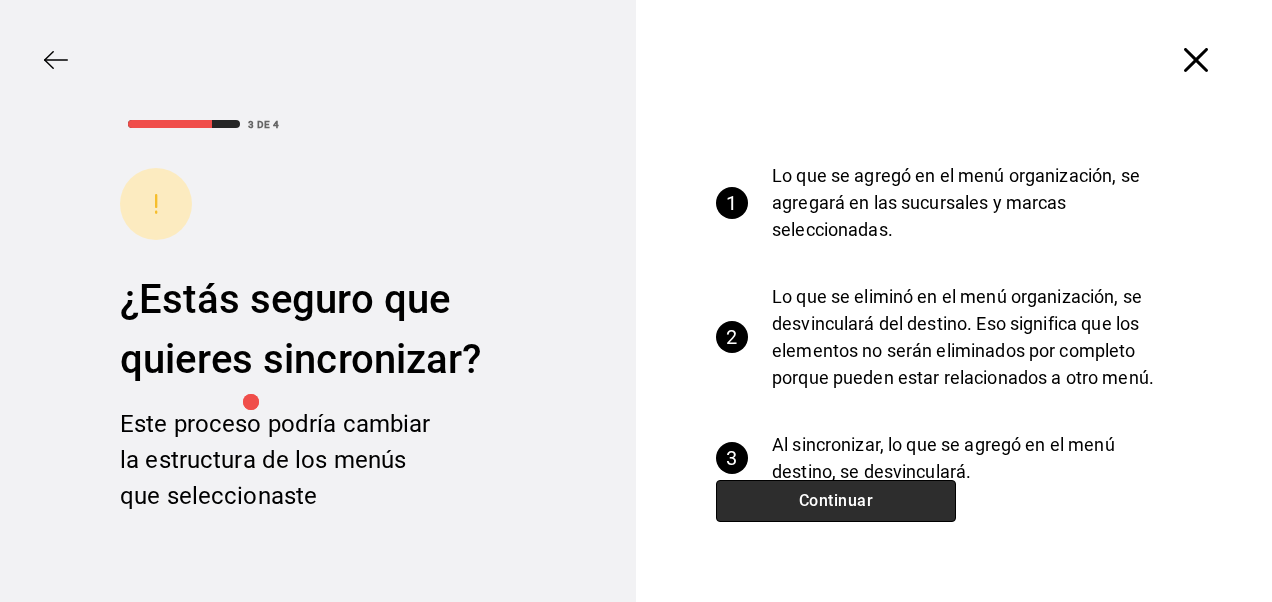 drag, startPoint x: 869, startPoint y: 506, endPoint x: 802, endPoint y: 516, distance: 67.74216 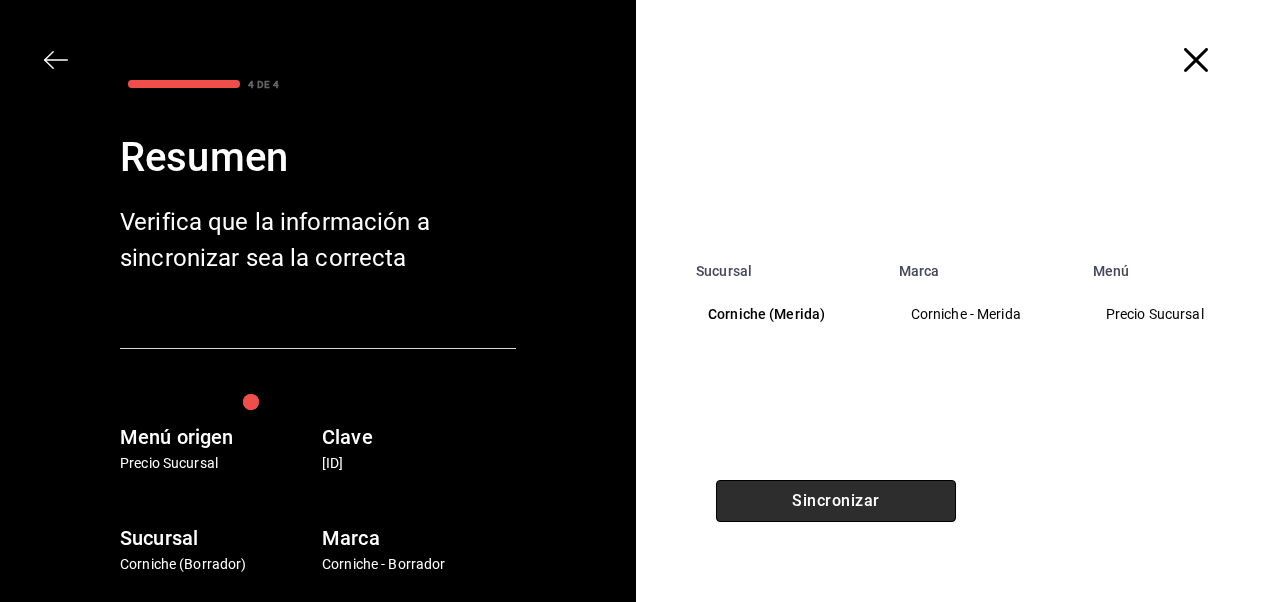 click on "Sincronizar" at bounding box center [836, 501] 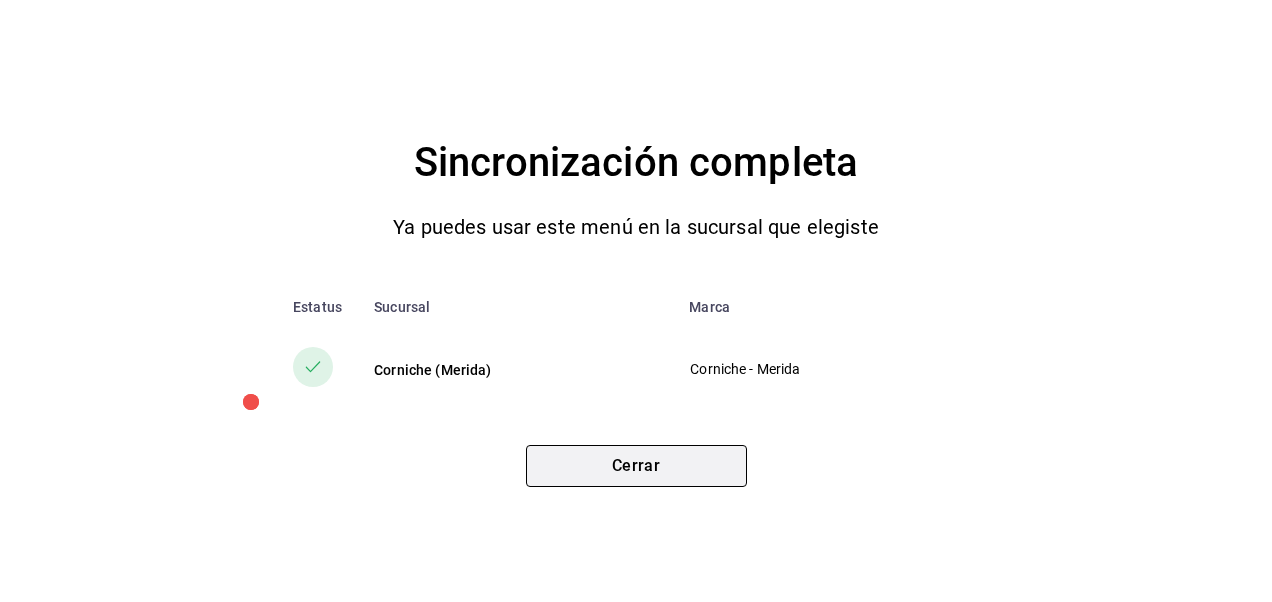 click on "Cerrar" at bounding box center (636, 466) 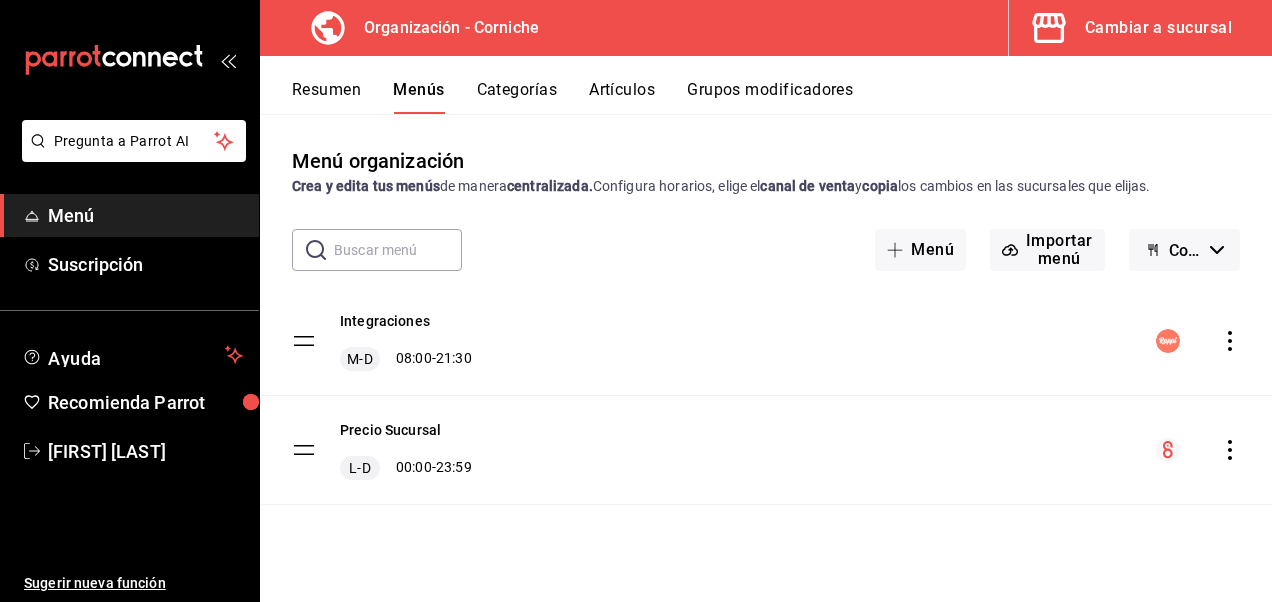 click on "Cambiar a sucursal" at bounding box center [1158, 28] 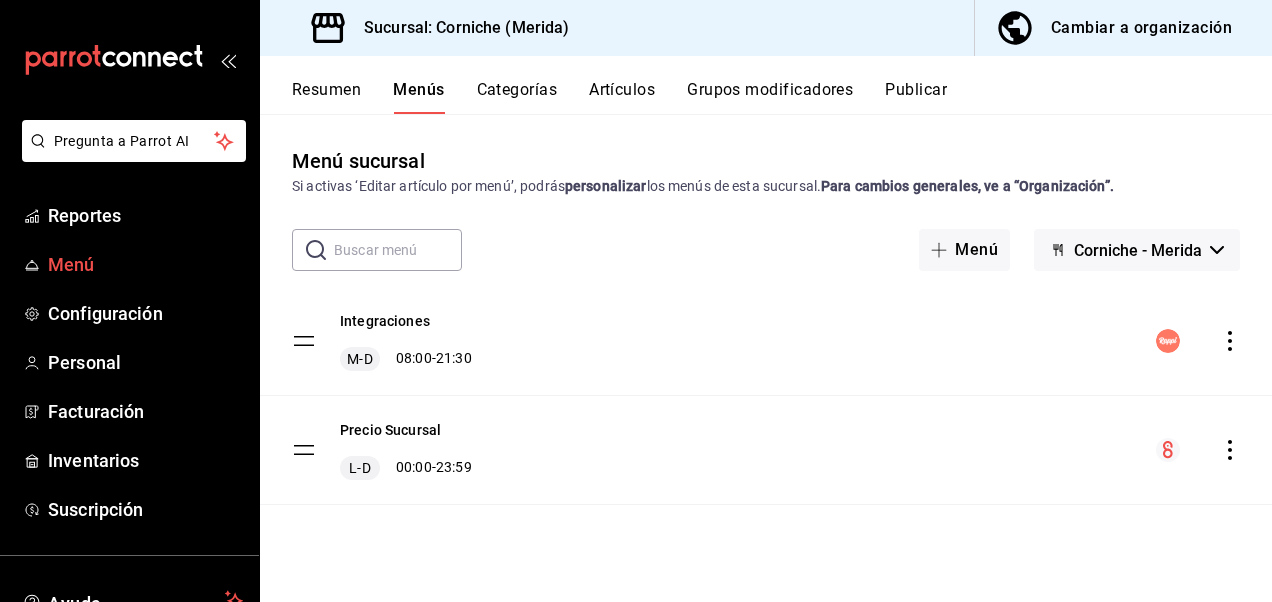 click on "Menú" at bounding box center [145, 264] 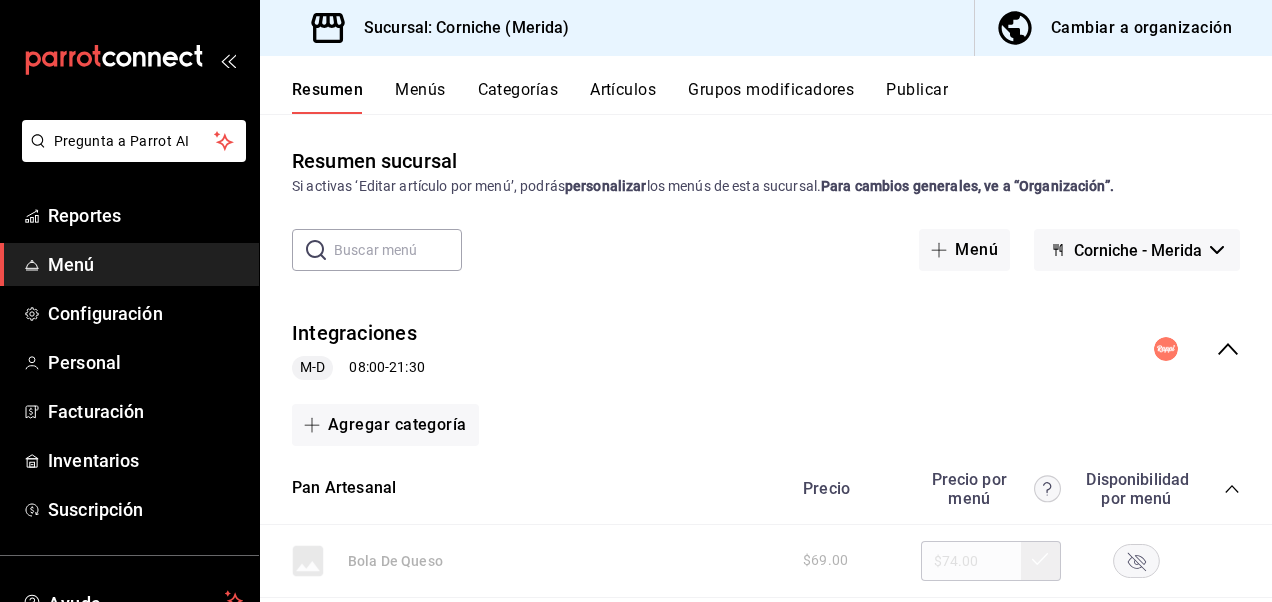 click on "Grupos modificadores" at bounding box center [771, 97] 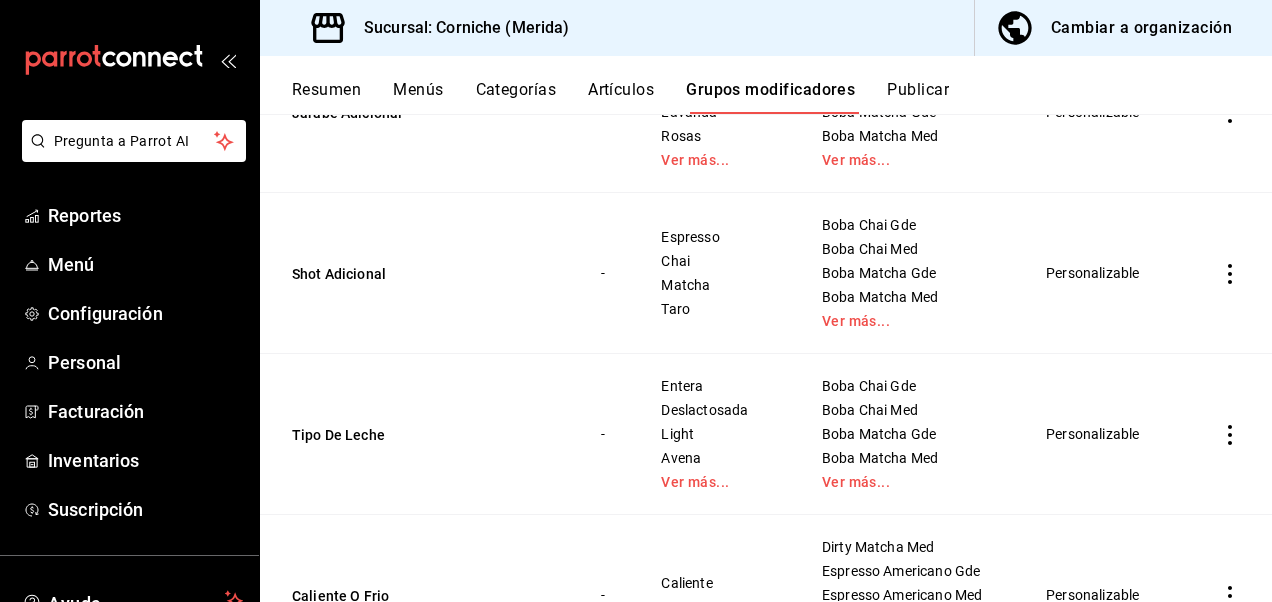 scroll, scrollTop: 790, scrollLeft: 0, axis: vertical 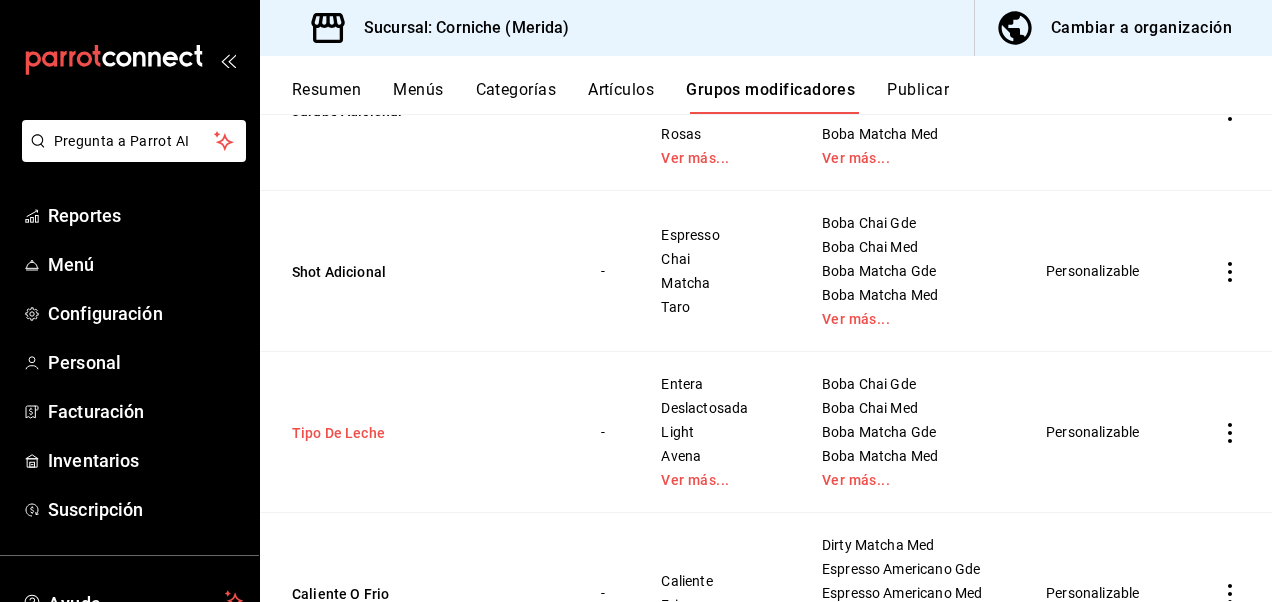 click on "Tipo De Leche" at bounding box center [412, 433] 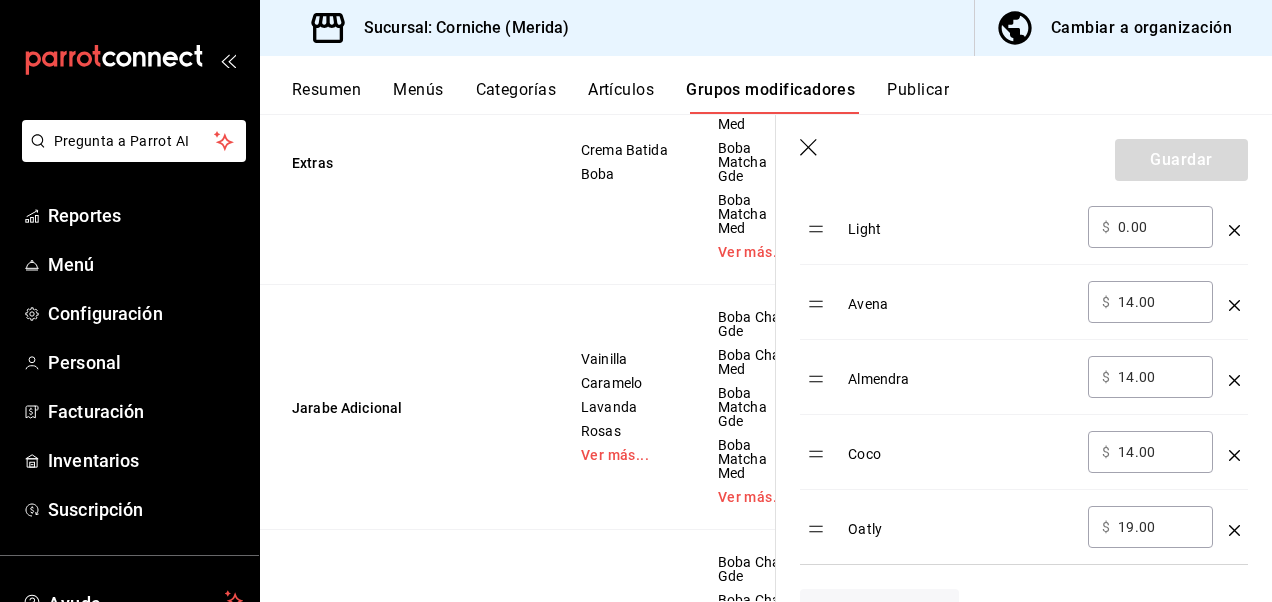 scroll, scrollTop: 0, scrollLeft: 0, axis: both 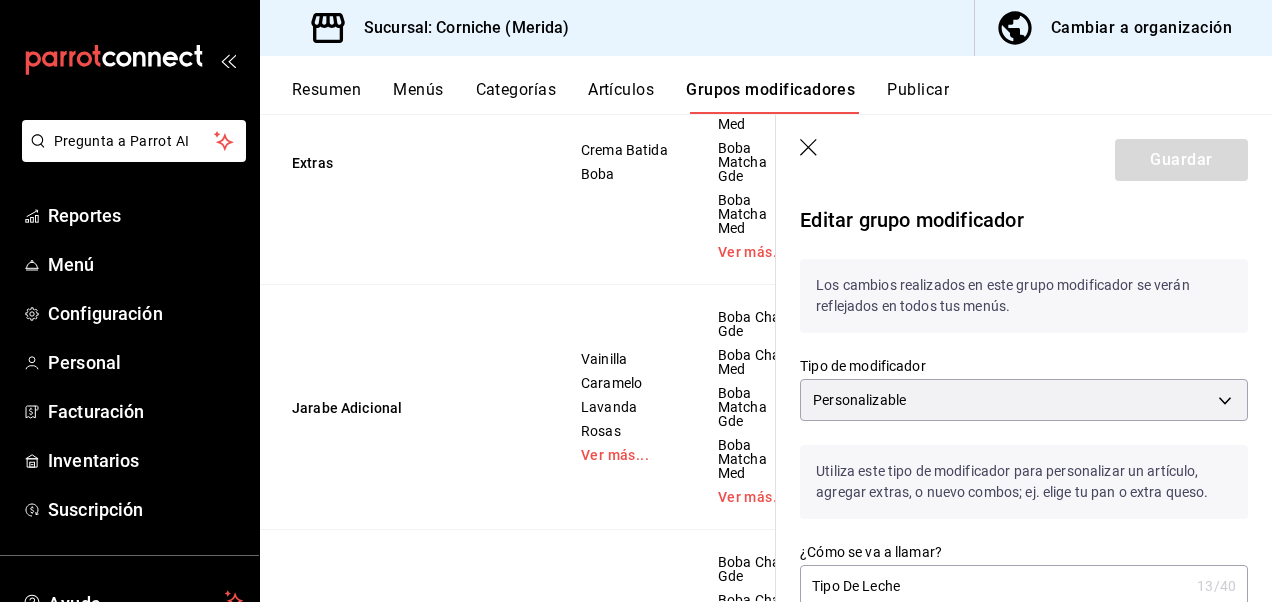 click 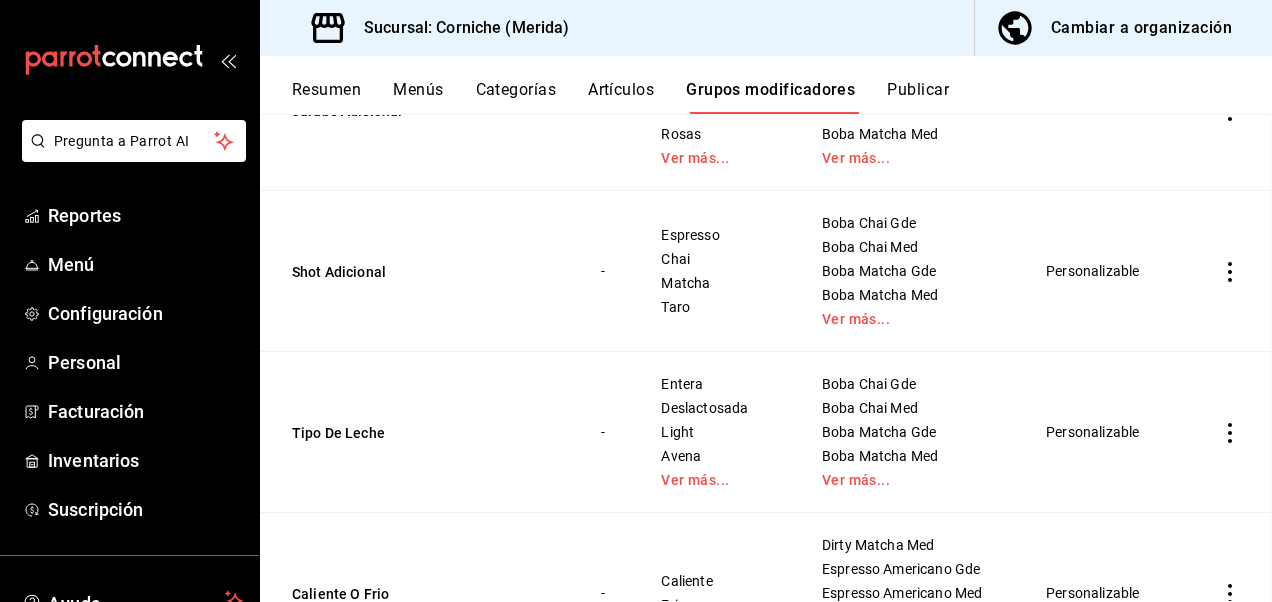 scroll, scrollTop: 0, scrollLeft: 0, axis: both 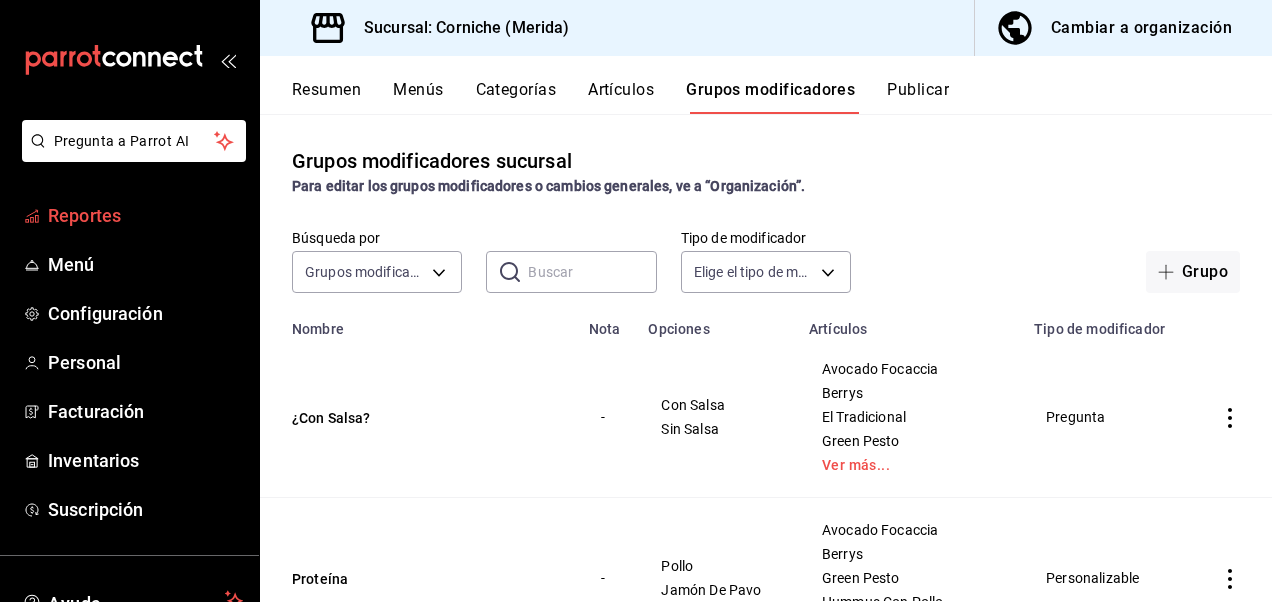 click on "Reportes" at bounding box center [145, 215] 